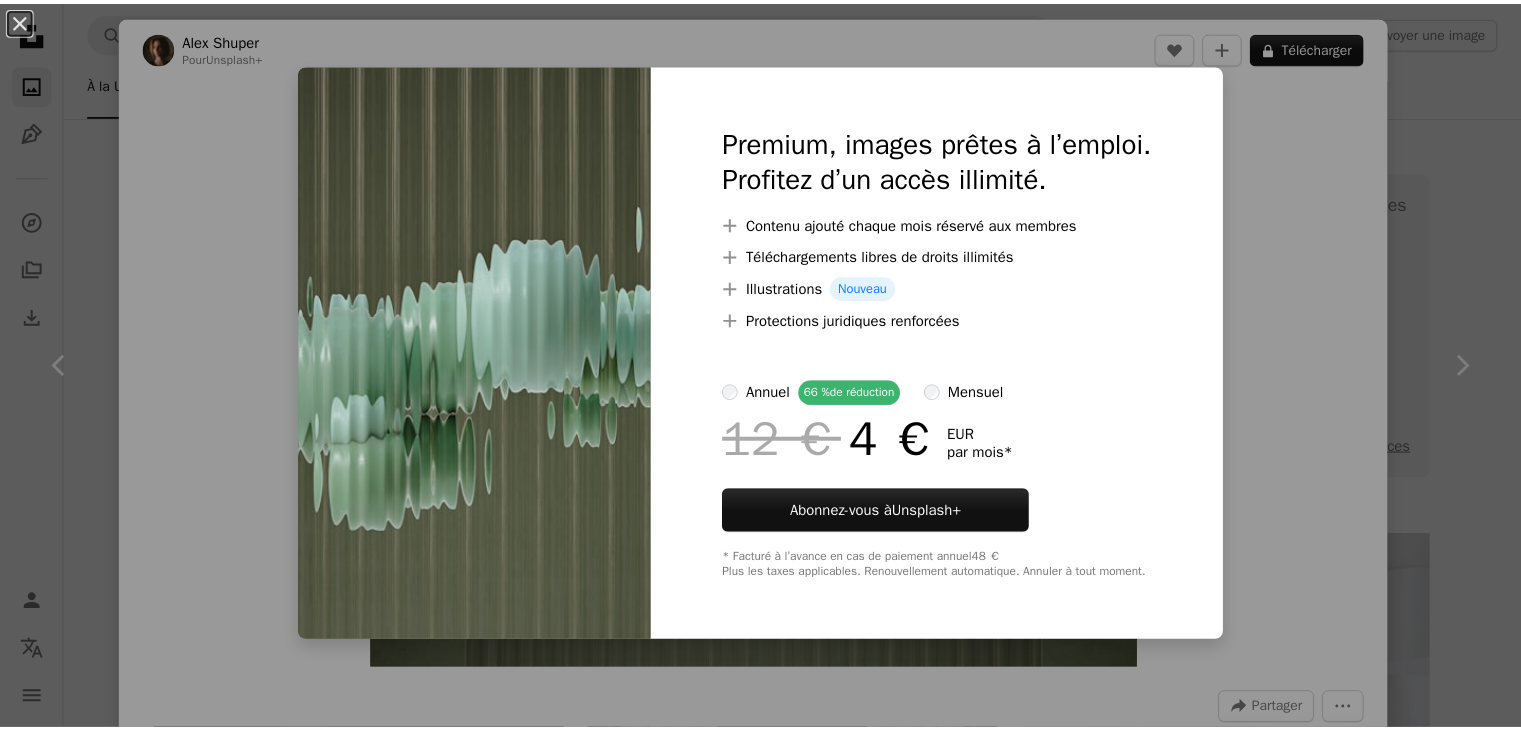 scroll, scrollTop: 9400, scrollLeft: 0, axis: vertical 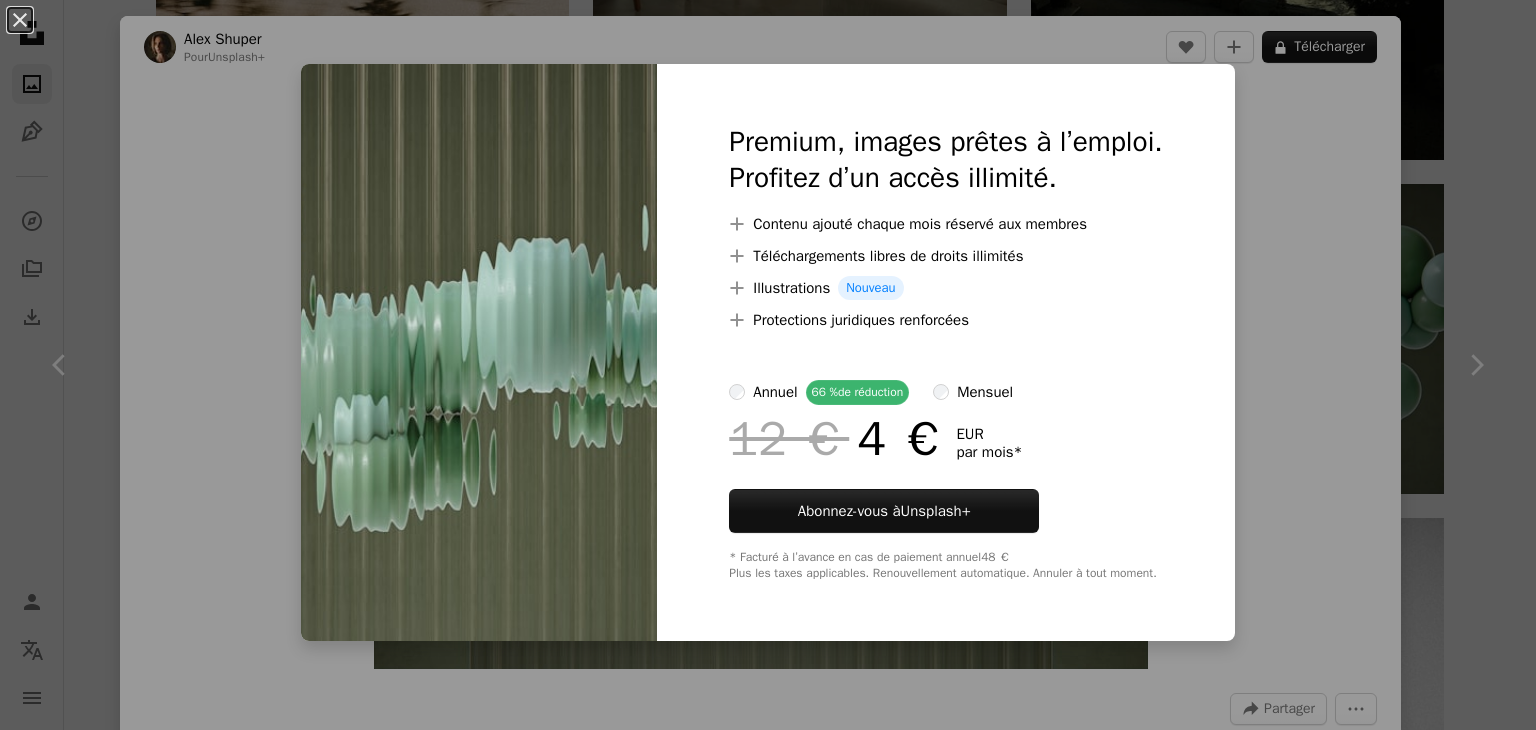 click on "An X shape Premium, images prêtes à l’emploi. Profitez d’un accès illimité. A plus sign Contenu ajouté chaque mois réservé aux membres A plus sign Téléchargements libres de droits illimités A plus sign Illustrations  Nouveau A plus sign Protections juridiques renforcées annuel 66 %  de réduction mensuel 12 €   4 € EUR par mois * Abonnez-vous à  Unsplash+ * Facturé à l’avance en cas de paiement annuel  48 € Plus les taxes applicables. Renouvellement automatique. Annuler à tout moment." at bounding box center (768, 365) 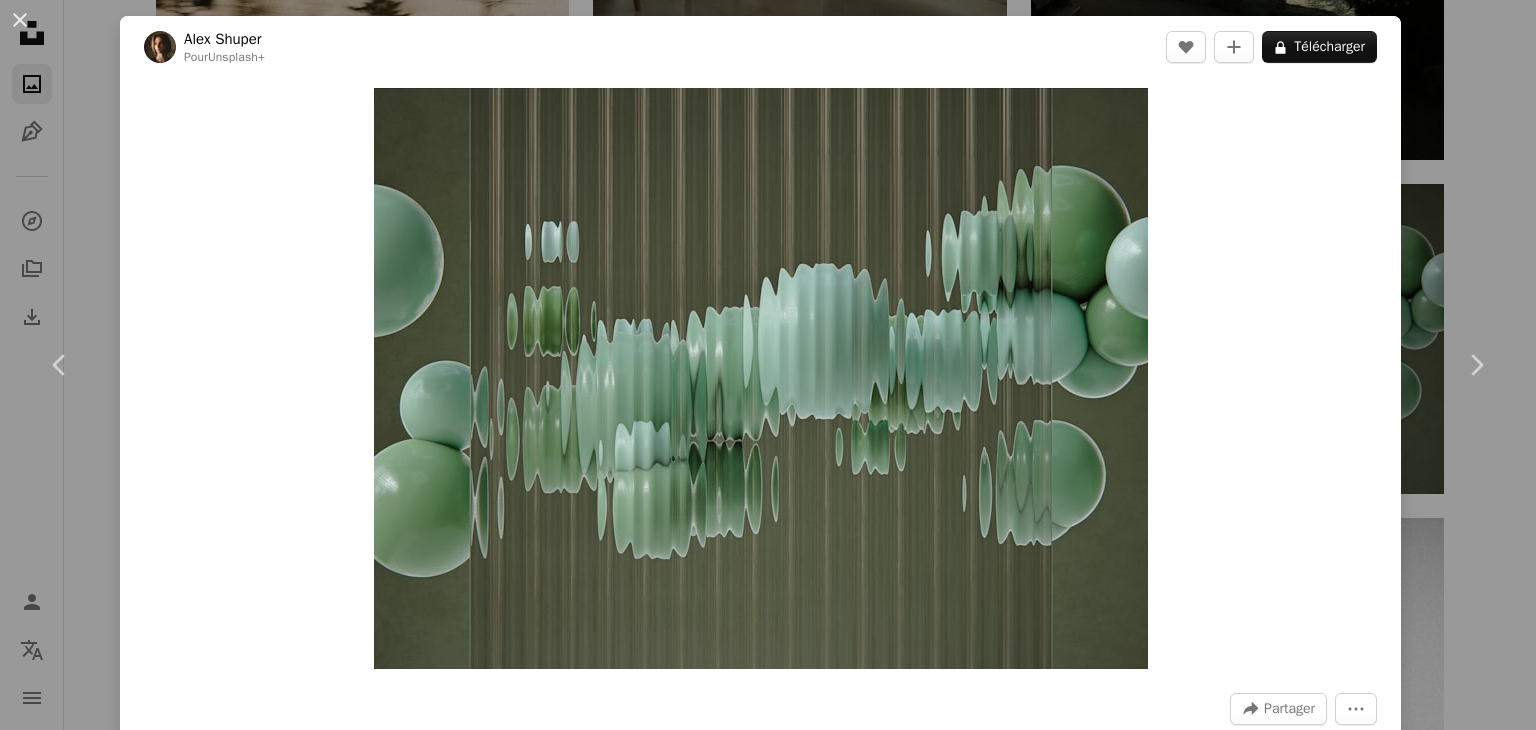 click on "An X shape Chevron left Chevron right [FIRST] [LAST] Pour  Unsplash+ A heart A plus sign A lock Télécharger Zoom in A forward-right arrow Partager More Actions Calendar outlined Publiée le  [DATE] Safety Contenu cédé sous  Licence Unsplash+ papier peint arrière-plan abstrait modèle minimaliste verre Rendu 3D Image digitale Art numérique flou Art 3D verre gelé distorsion réfraction Image 3D déformé voir à travers Rendu numérique verre roseau obscur Images Creative Commons De cette série Plus sign for Unsplash+ Images associées Plus sign for Unsplash+ A heart A plus sign [FIRST] [LAST] Pour  Unsplash+ A lock Télécharger Plus sign for Unsplash+ A heart A plus sign Resource Database Pour  Unsplash+ A lock Télécharger Plus sign for Unsplash+ A heart A plus sign [FIRST] [LAST] Pour  Unsplash+ A lock Télécharger Plus sign for Unsplash+ A heart A plus sign [FIRST] [LAST] Pour  Unsplash+ A lock Télécharger Plus sign for Unsplash+ A heart A plus sign [FIRST] [LAST] Pour  Unsplash+ A lock" at bounding box center [768, 365] 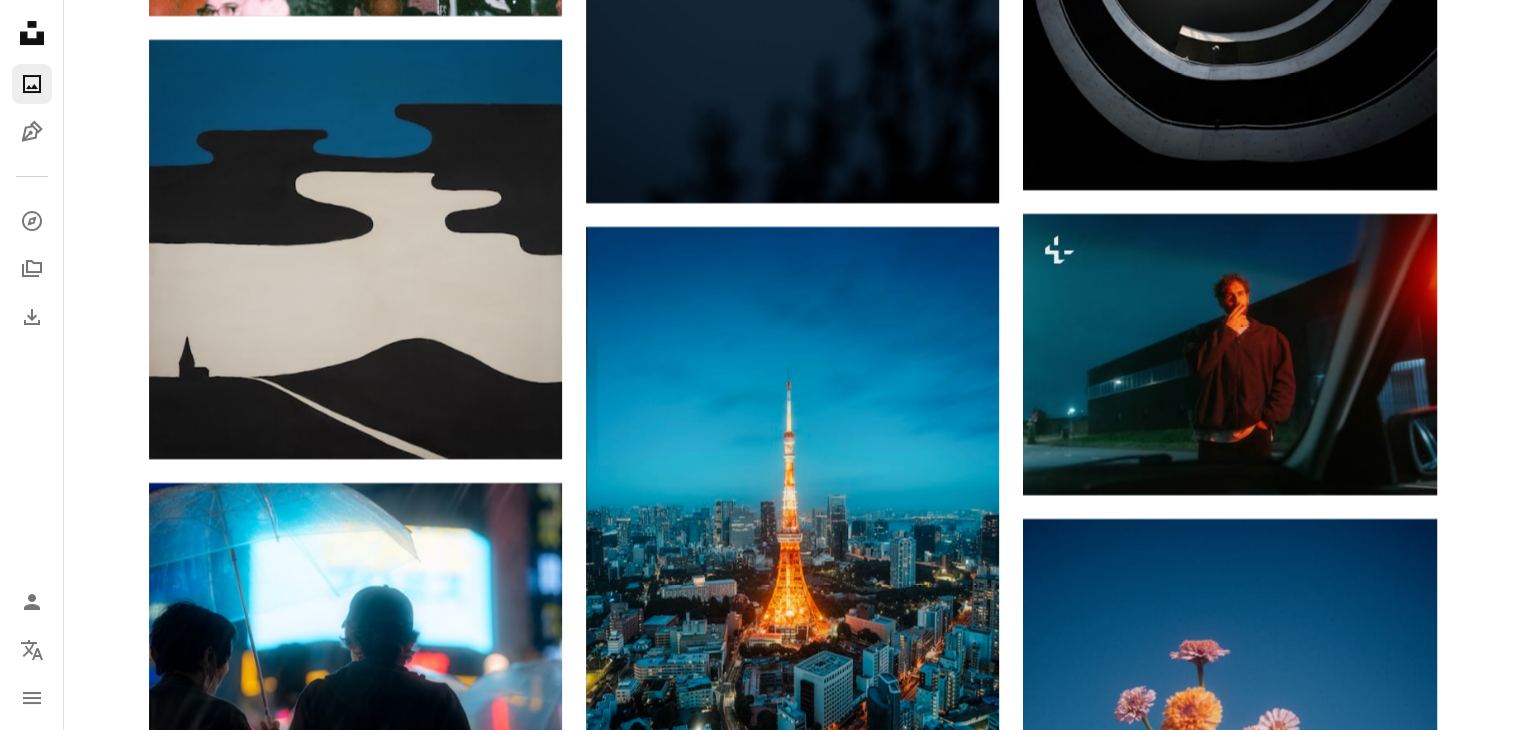 scroll, scrollTop: 15600, scrollLeft: 0, axis: vertical 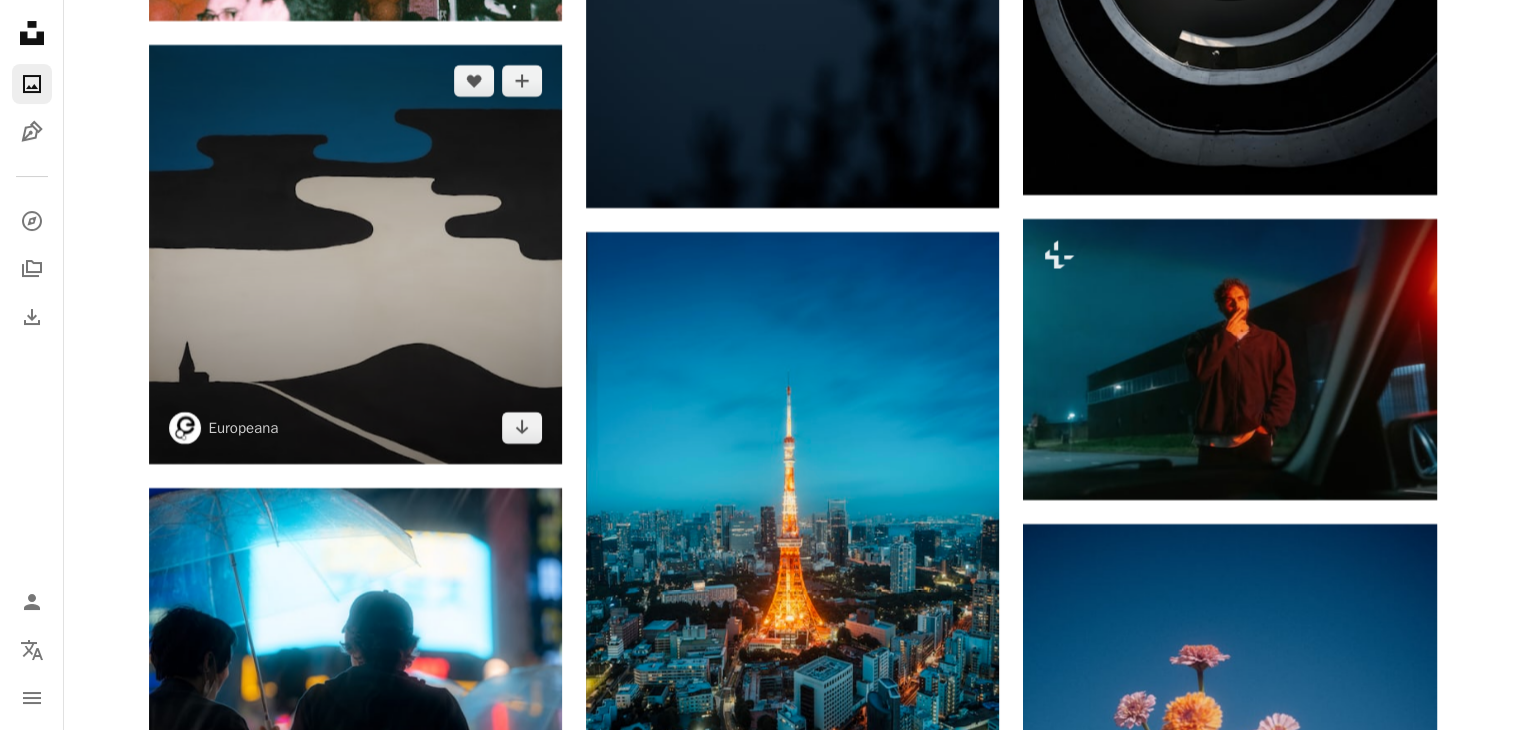 click at bounding box center [355, 254] 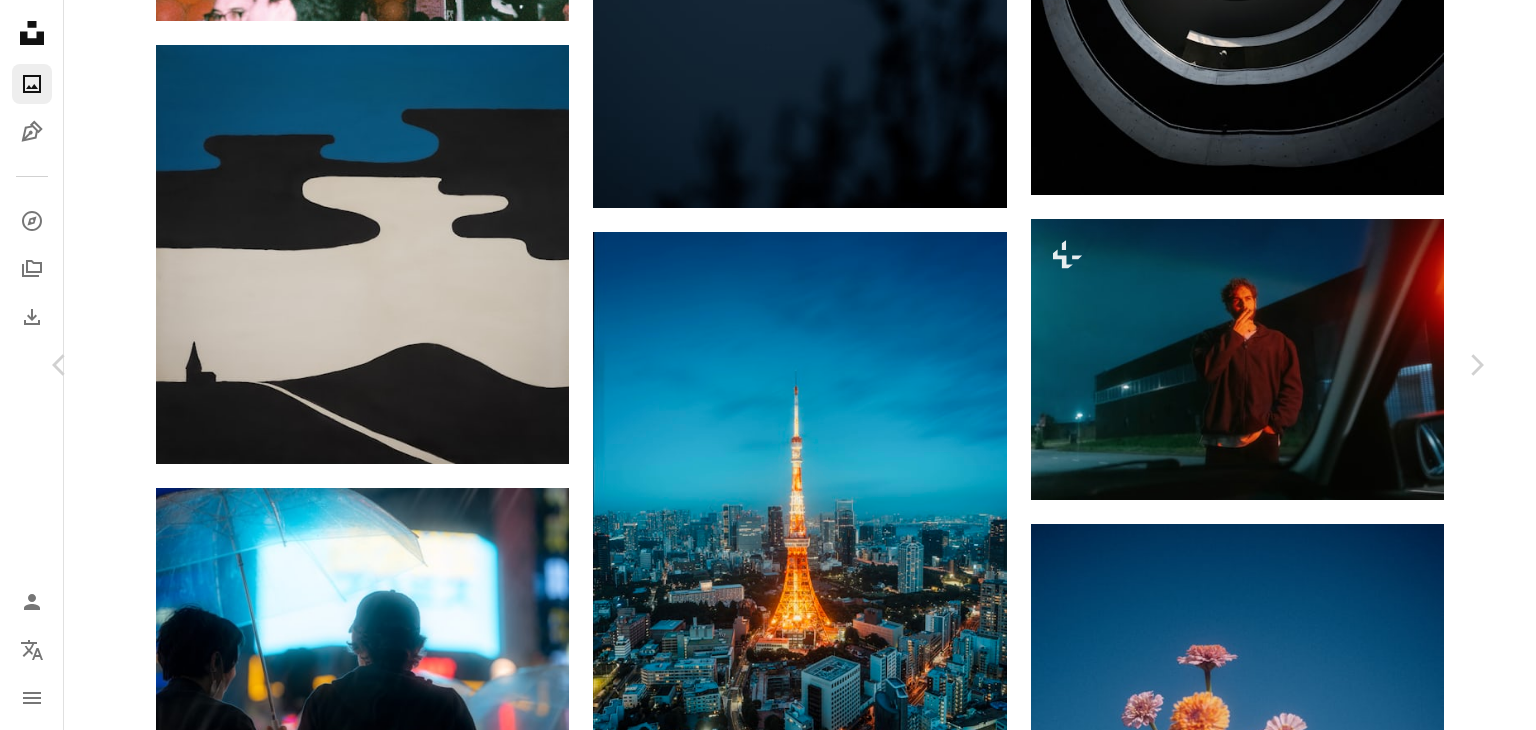 click on "An X shape Chevron left Chevron right Europeana europeana A heart A plus sign Télécharger gratuitement Chevron down Zoom in Vues 196 737 Téléchargements 766 Présentée dans Archivistique A forward-right arrow Partager Info icon Infos More Actions Calendar outlined Publiée le  [DATE] Safety Licence double :  Domaine public  et  Licence Unsplash art minimaliste Oeuvre couleur bleue archives art du paysage Œuvre d’art Art du 20ème siècle animal peinture poisson silhouette requin Vie marine Images gratuites Parcourez des images premium sur iStock  |  - 20 % avec le code UNSPLASH20 Rendez-vous sur iStock  ↗ Images associées A heart A plus sign The Cleveland Museum of Art Arrow pointing down Plus sign for Unsplash+ A heart A plus sign [FIRST] [LAST] Pour  Unsplash+ A lock Télécharger A heart A plus sign [FIRST] [LAST] Disponible à l’embauche A checkmark inside of a circle Arrow pointing down A heart A plus sign [FIRST] [LAST] Arrow pointing down" at bounding box center (768, 4085) 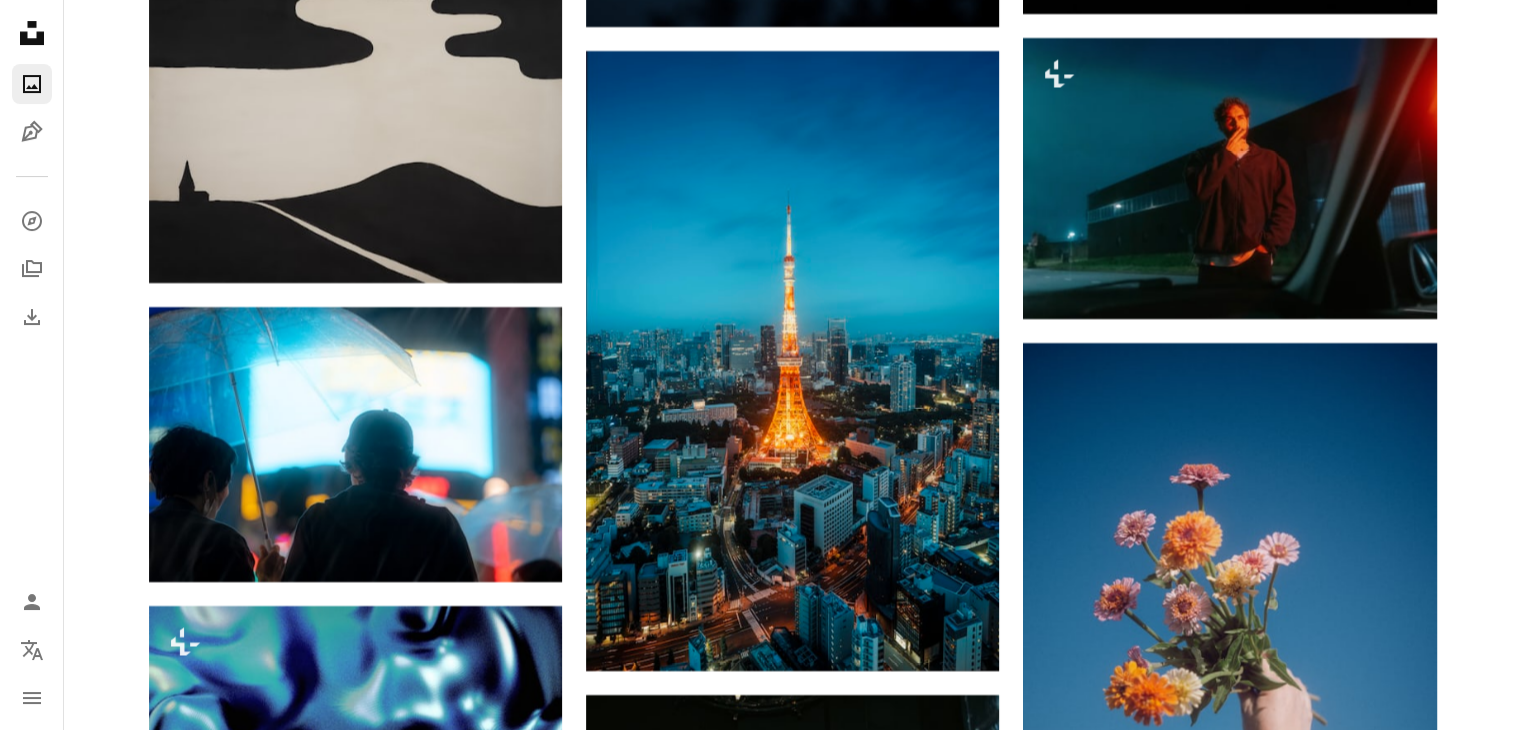 scroll, scrollTop: 15700, scrollLeft: 0, axis: vertical 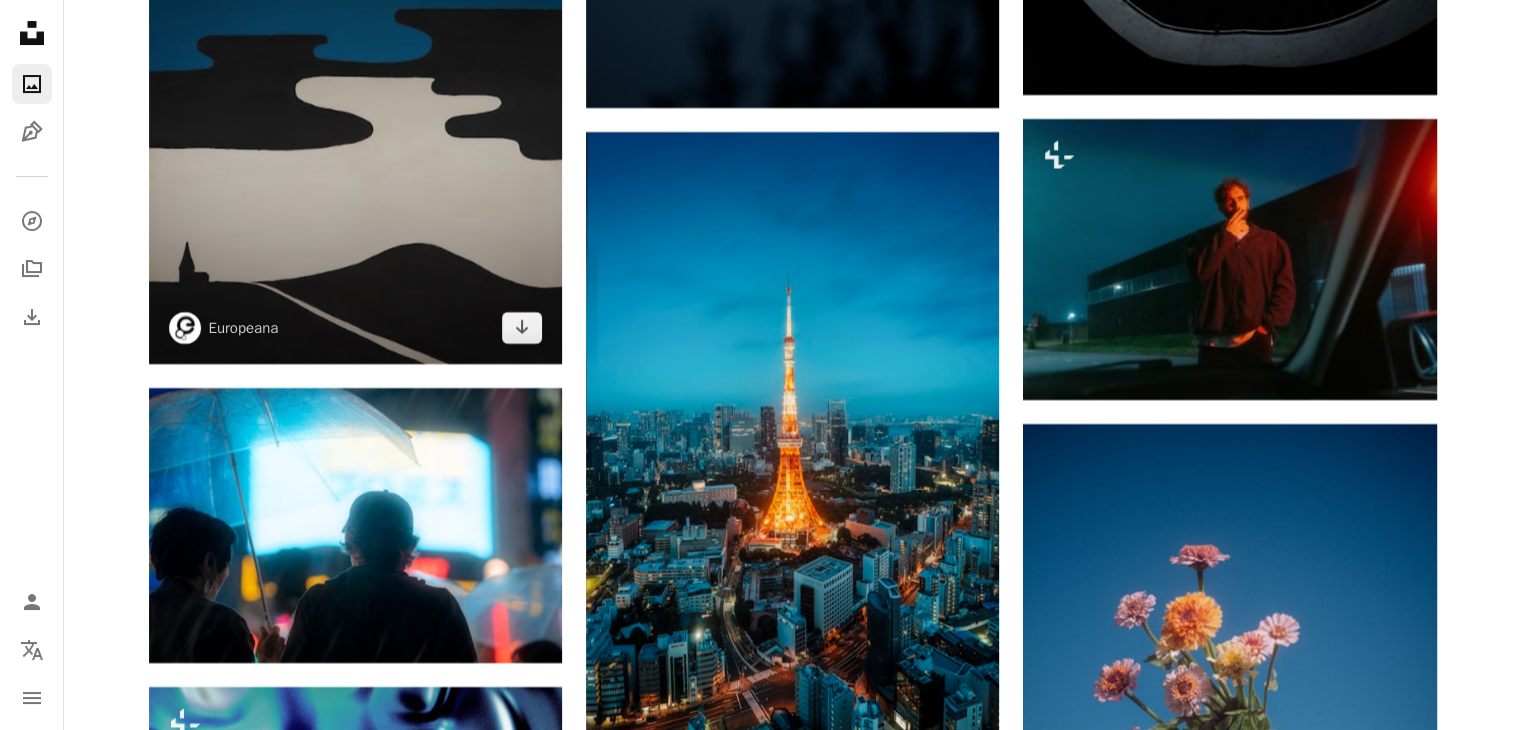 click at bounding box center (355, 154) 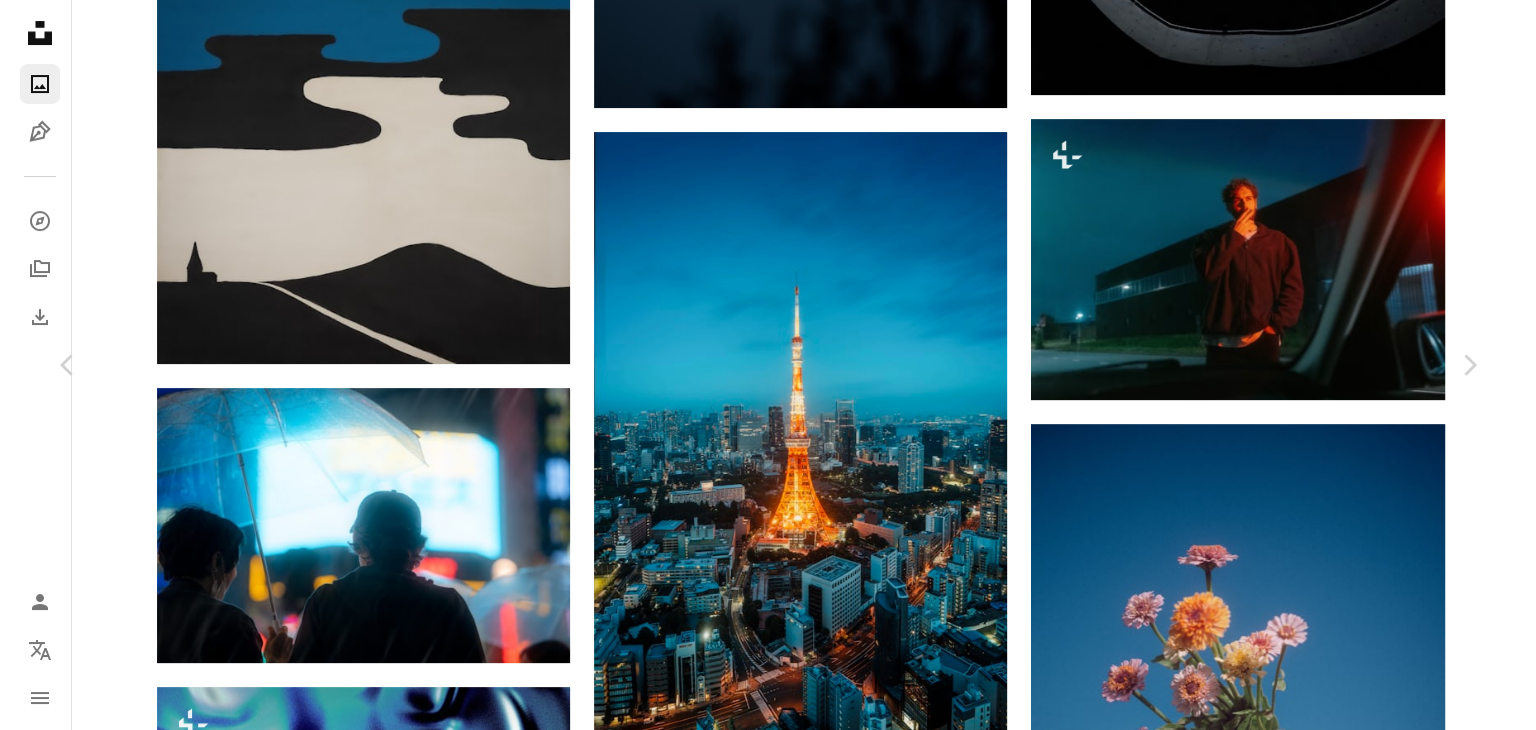 scroll, scrollTop: 15800, scrollLeft: 0, axis: vertical 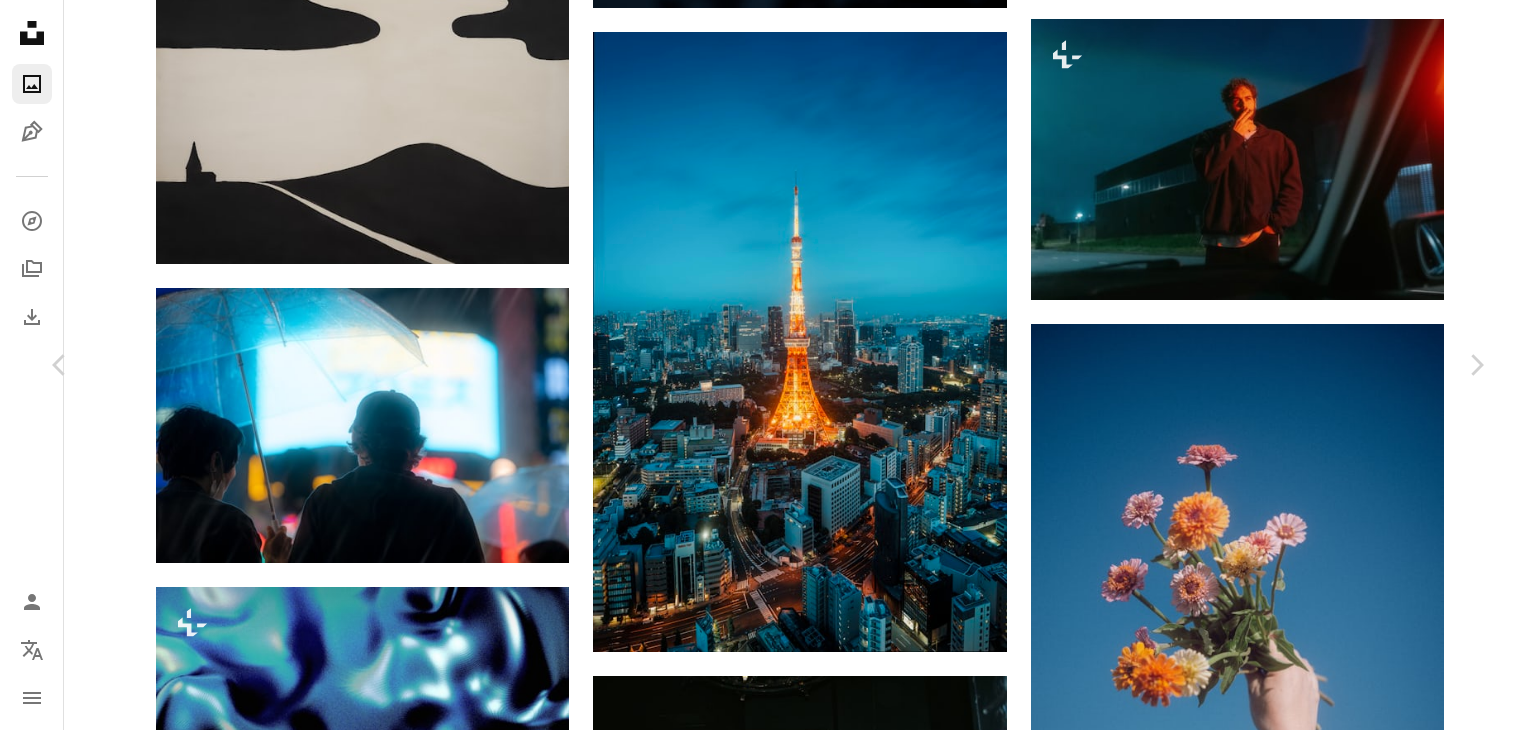 click on "Arrow pointing down" at bounding box center [1337, 4494] 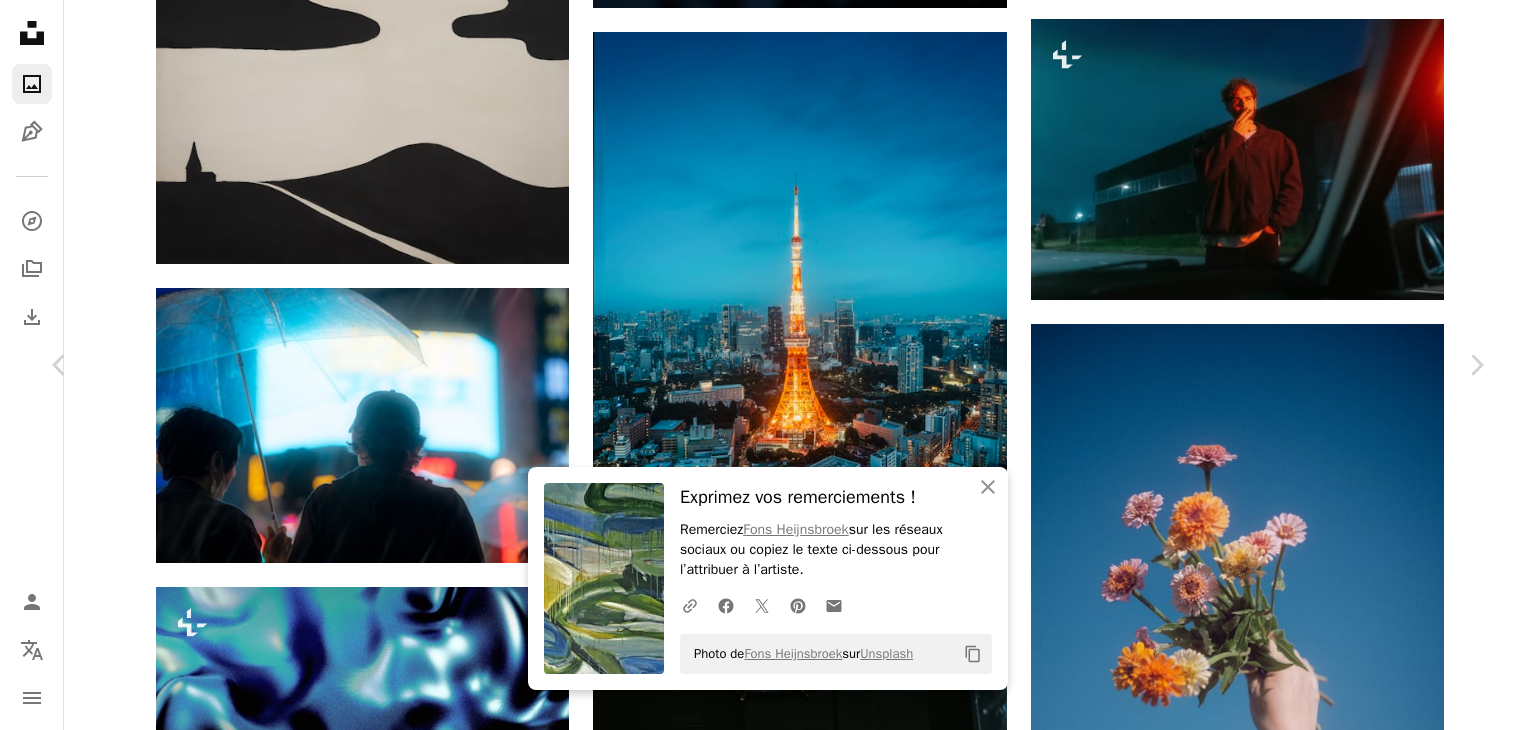 click on "An X shape Chevron left Chevron right An X shape Fermer Exprimez vos remerciements ! Remerciez  [FIRST] [LAST]  sur les réseaux sociaux ou copiez le texte ci-dessous pour l’attribuer à l’artiste. A URL sharing icon (chains) Facebook icon X (formerly Twitter) icon Pinterest icon An envelope Photo de  [FIRST] [LAST]  sur  Unsplash
Copy content [FIRST] [LAST] [LAST] A heart A plus sign Télécharger gratuitement Chevron down Zoom in Vues 255 334 Téléchargements 2 961 A forward-right arrow Partager Info icon Infos More Actions Calendar outlined Publiée le  [DATE] Safety Utilisation gratuite sous la  Licence Unsplash abstrait texture art bleu vert peinture modèle Papier peint d’art art abstrait Art moderne peinture abstraite brosse coup de pinceau formes abstraites Dunes goutter texture du pinceau Œuvre d’art abstraite mare piscine Images domaine public Parcourez des images premium sur iStock  |  - 20 % avec le code UNSPLASH20 Rendez-vous sur iStock" at bounding box center (768, 3885) 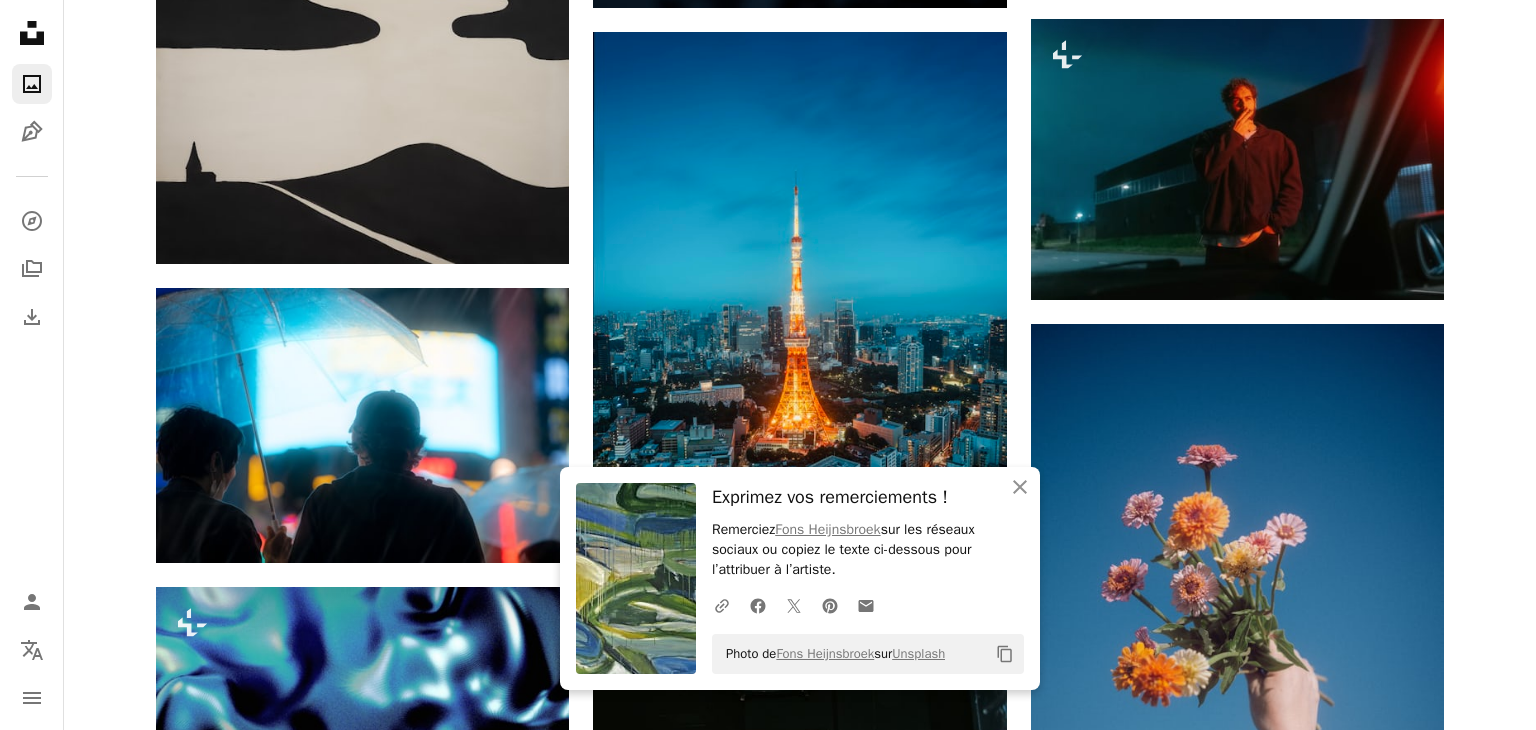 scroll, scrollTop: 15700, scrollLeft: 0, axis: vertical 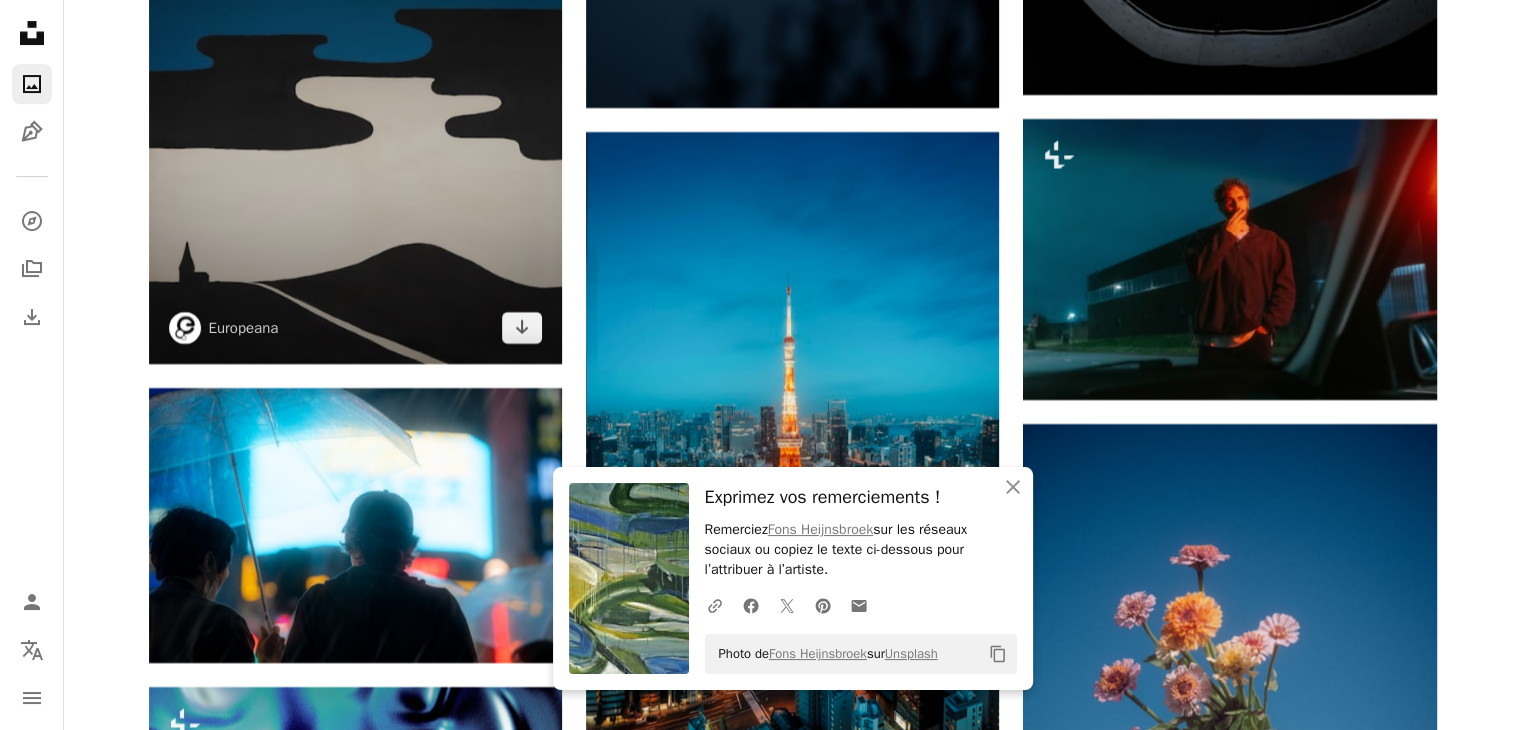 click at bounding box center (355, 154) 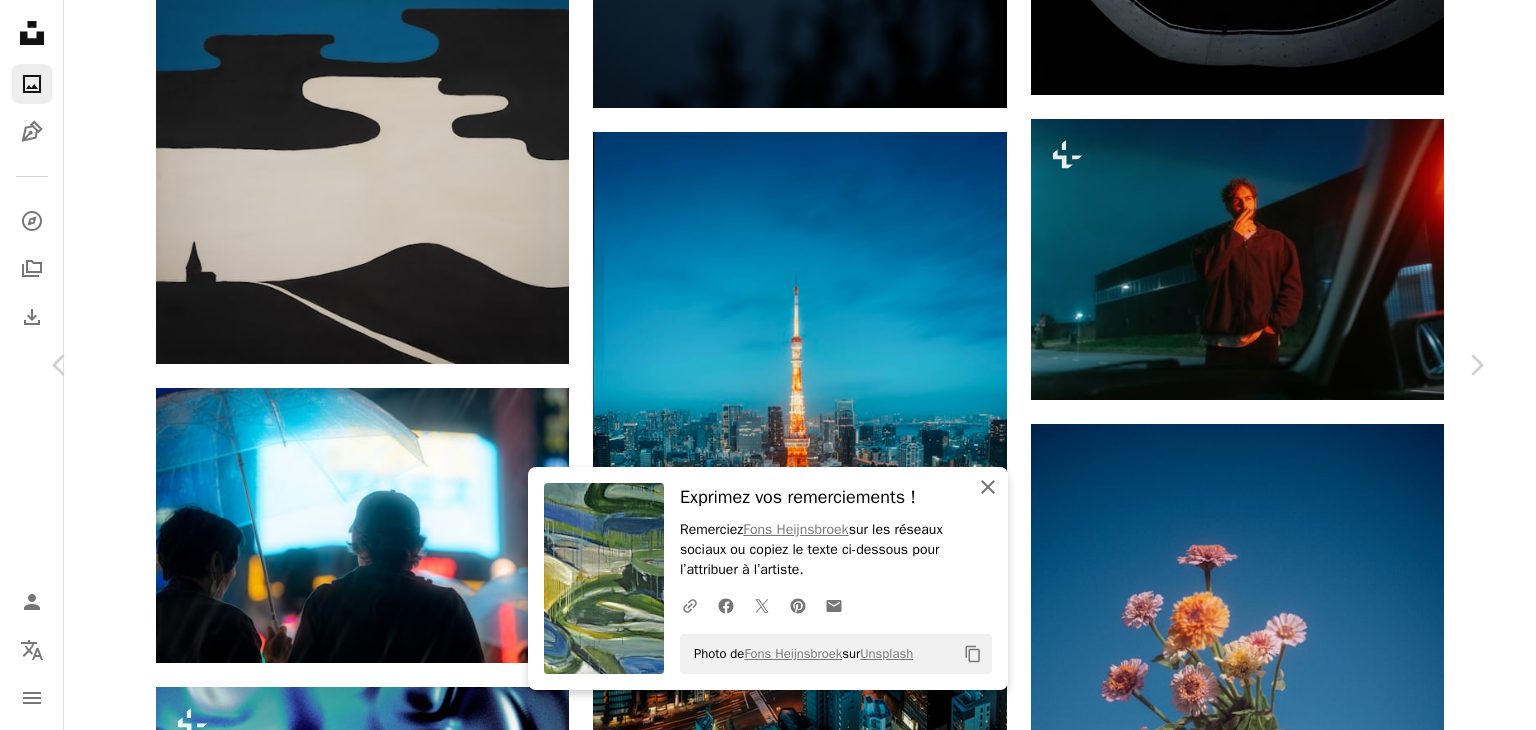 drag, startPoint x: 978, startPoint y: 493, endPoint x: 970, endPoint y: 513, distance: 21.540659 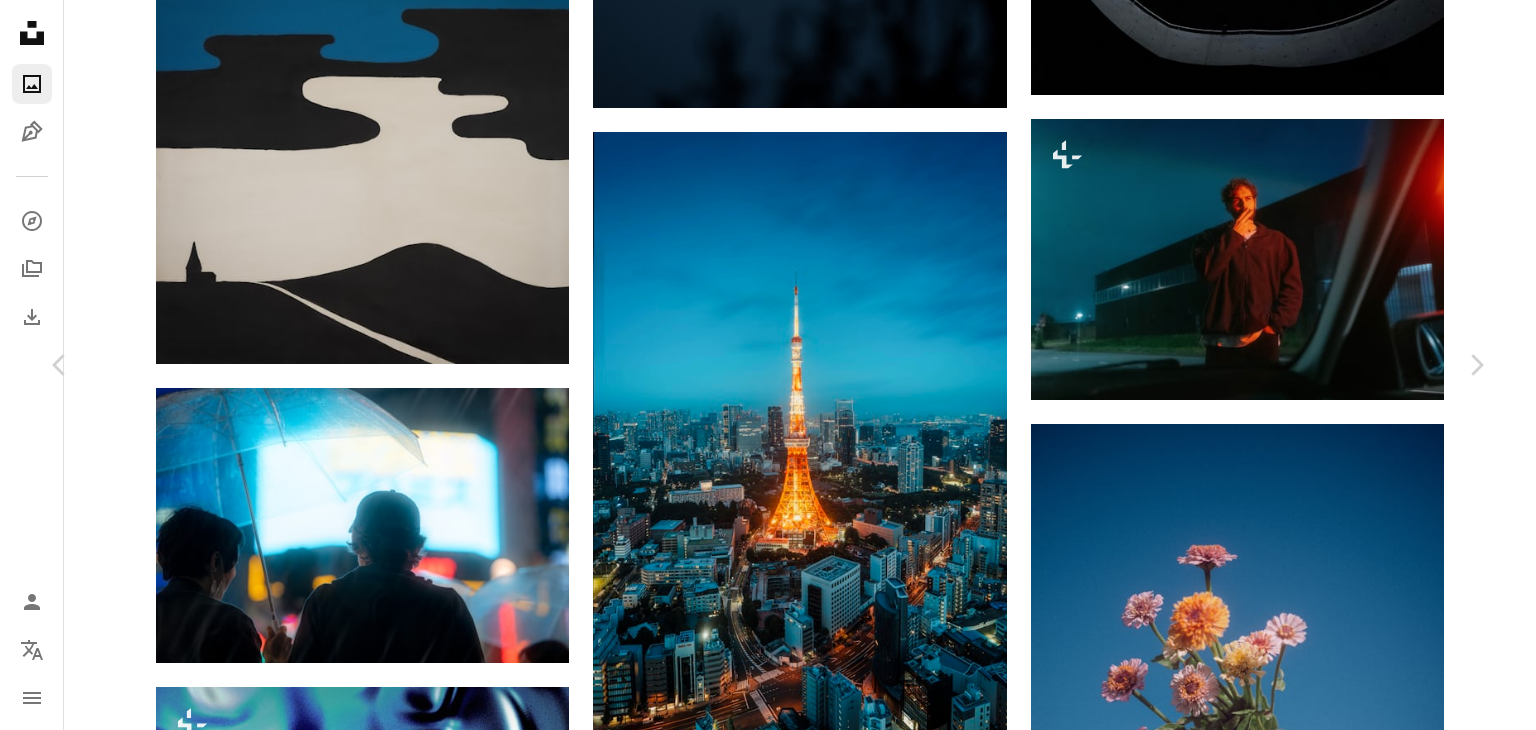 scroll, scrollTop: 900, scrollLeft: 0, axis: vertical 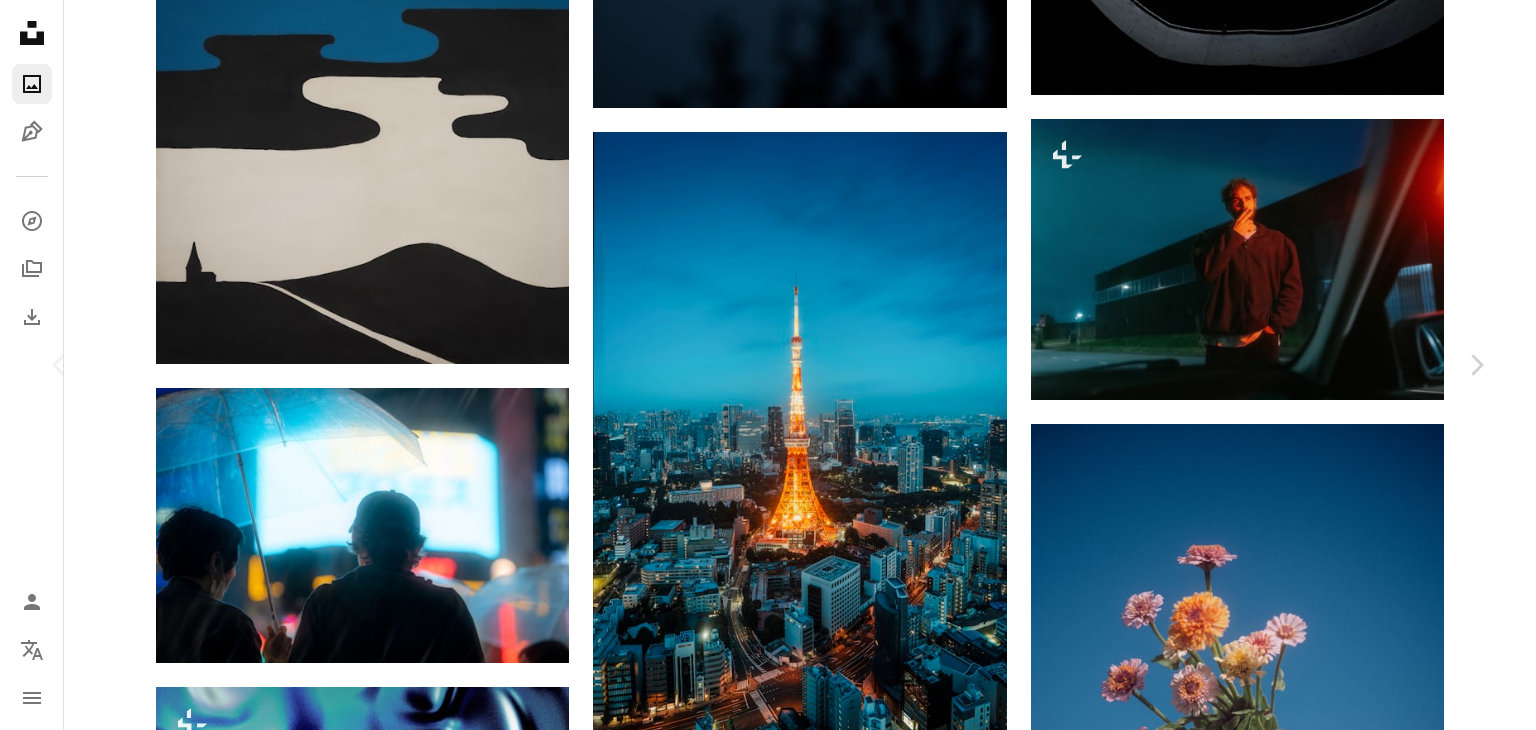 click 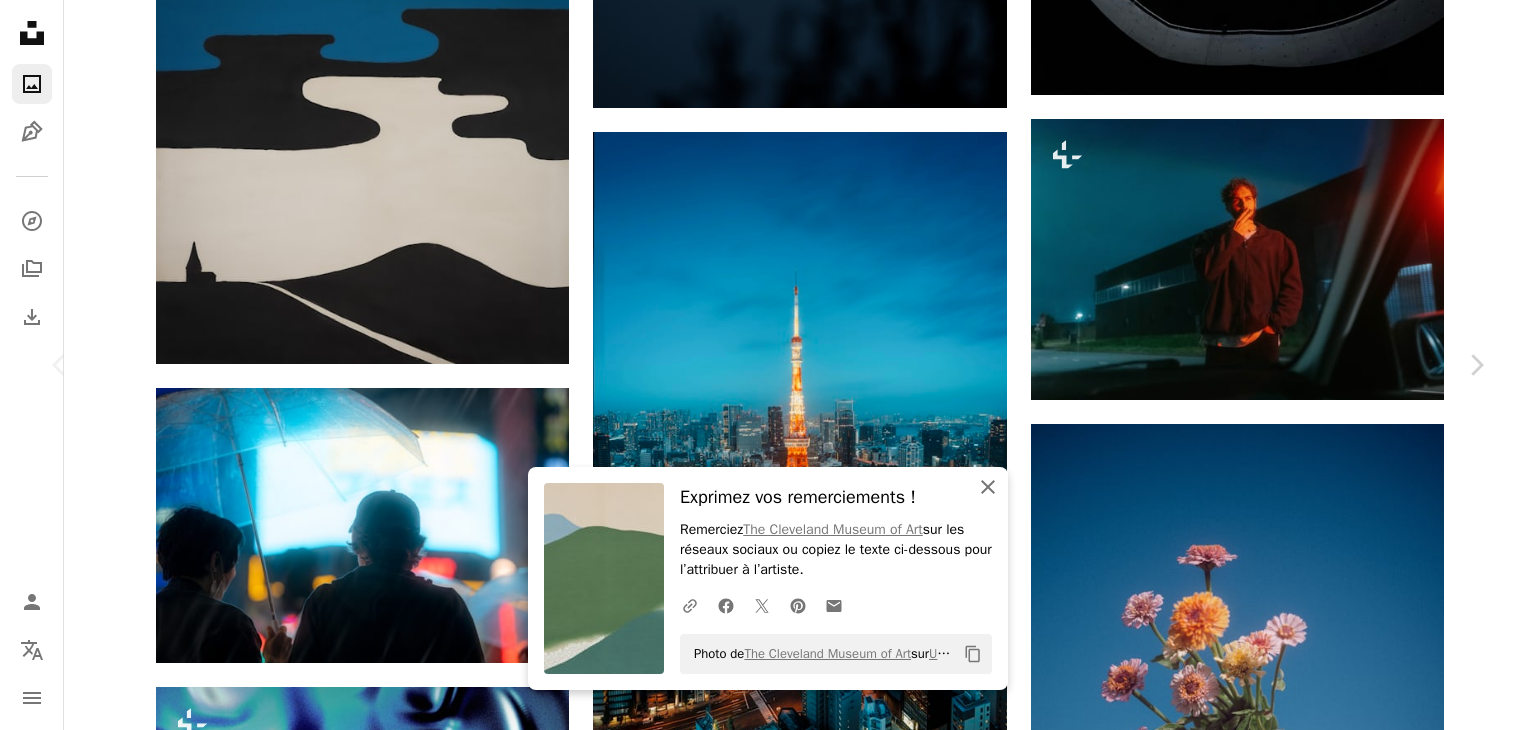 click on "An X shape" 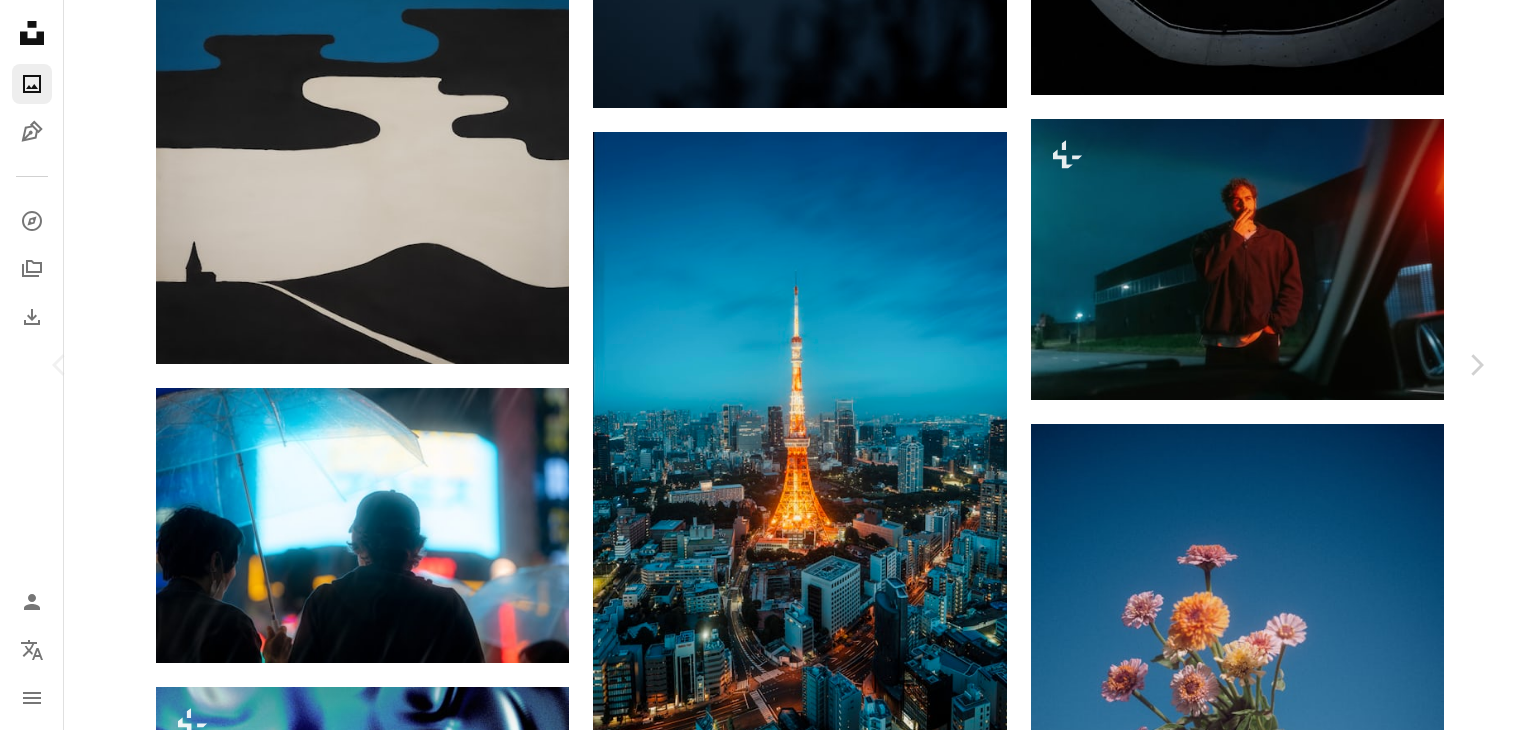 click on "An X shape Chevron left Chevron right The Cleveland Museum of Art clevelandart A heart A plus sign Télécharger gratuitement Chevron down Zoom in Vues 376 529 Téléchargements 7 094 Présentée dans Photos ,  Archivistique A forward-right arrow Partager Info icon Infos More Actions Calendar outlined Publiée le  [DATE] Camera Sinar Photography AG, Sinar CMV/ Sinarback eXact Safety Licence double :  Domaine public  et  Licence Unsplash art Oeuvre archives l’art de la nature art du paysage Art asiatique Œuvre d’art gravure sur bois Art du 20ème siècle L’art japonais terre mer peinture gris dehors côte rivage Images Creative Commons Parcourez des images premium sur iStock  |  - 20 % avec le code UNSPLASH20 Rendez-vous sur iStock  ↗ Images associées A heart A plus sign Art Institute of Chicago Arrow pointing down A heart A plus sign Art Institute of Chicago Arrow pointing down A heart A plus sign Europeana Arrow pointing down A heart A plus sign [FIRST] [LAST] Arrow pointing down" at bounding box center [768, 3985] 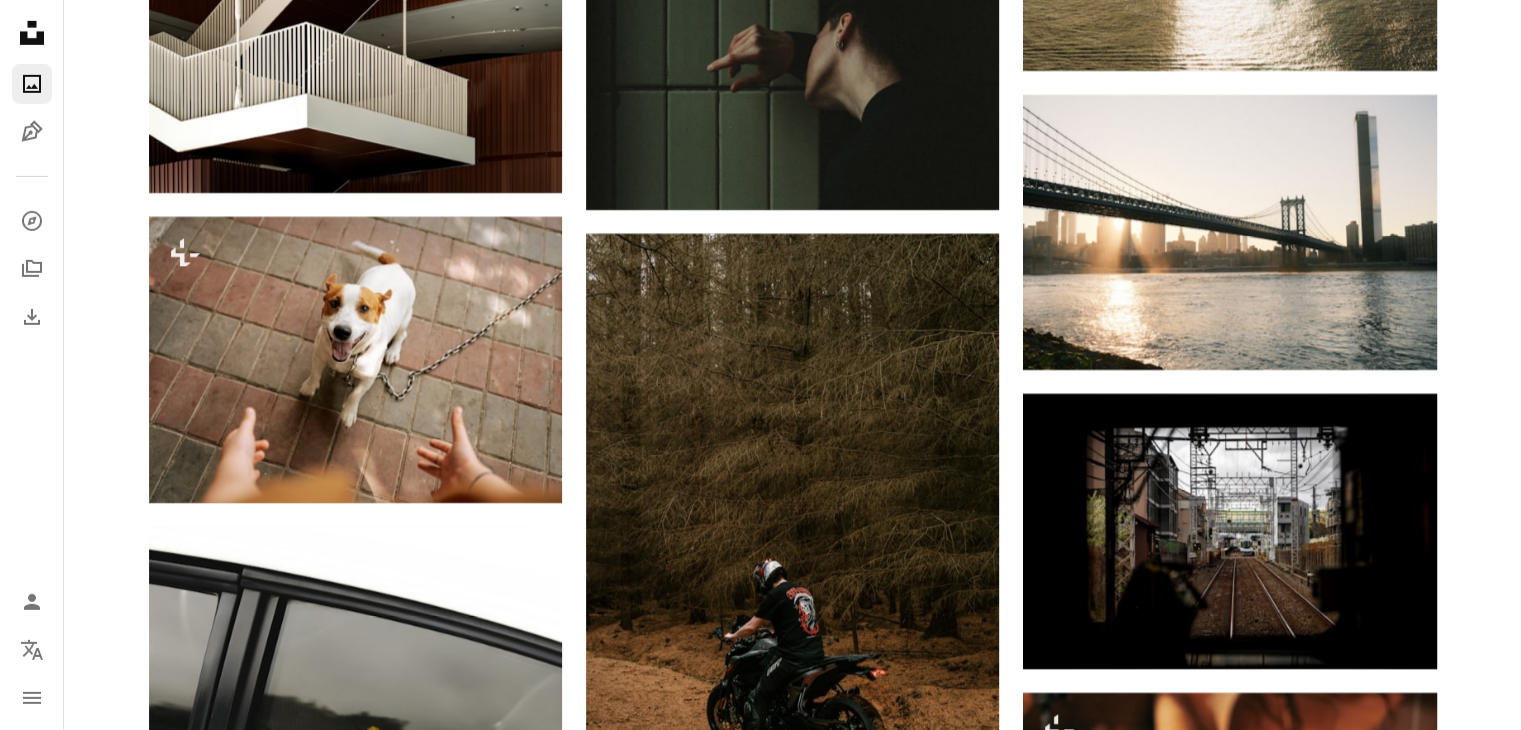 scroll, scrollTop: 21400, scrollLeft: 0, axis: vertical 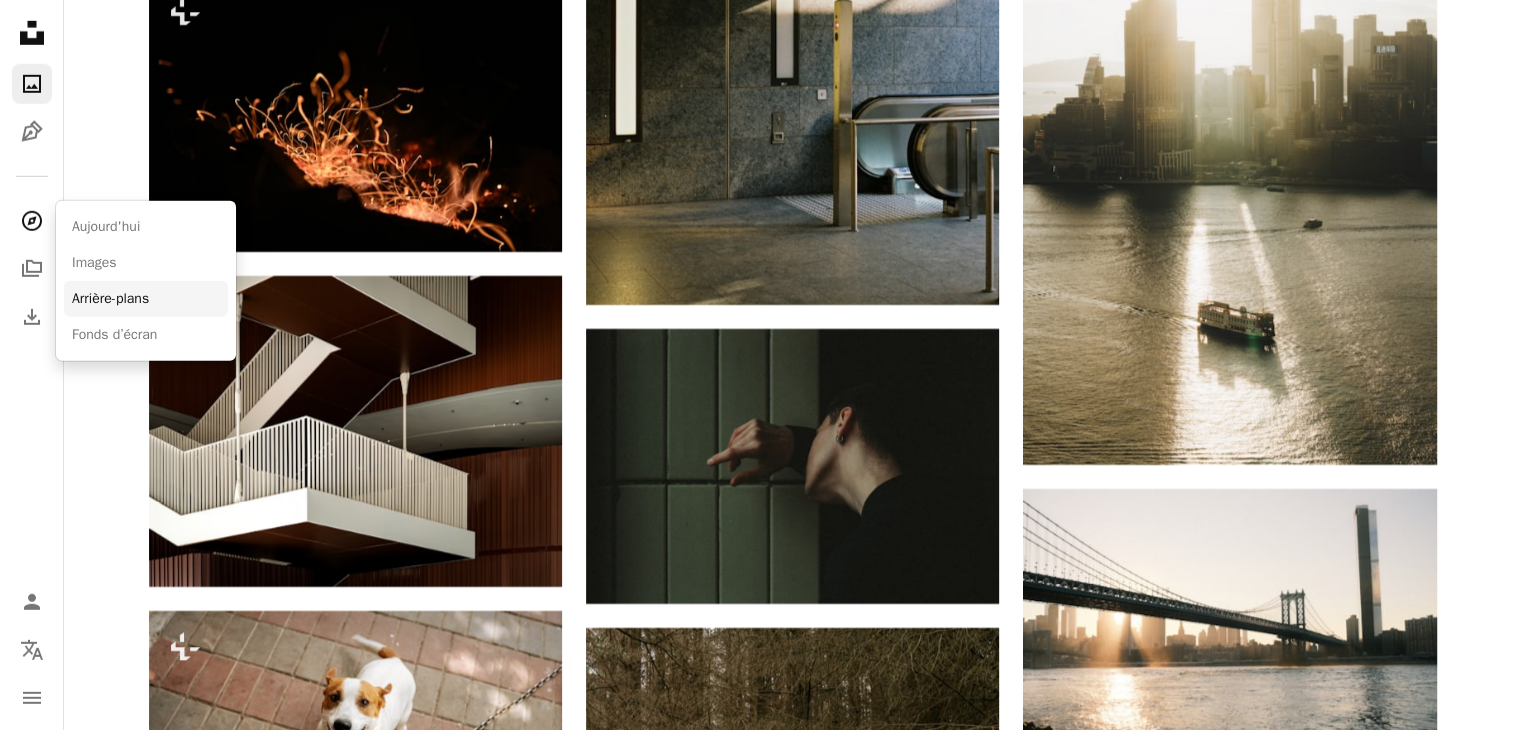 click on "Arrière-plans" at bounding box center [146, 299] 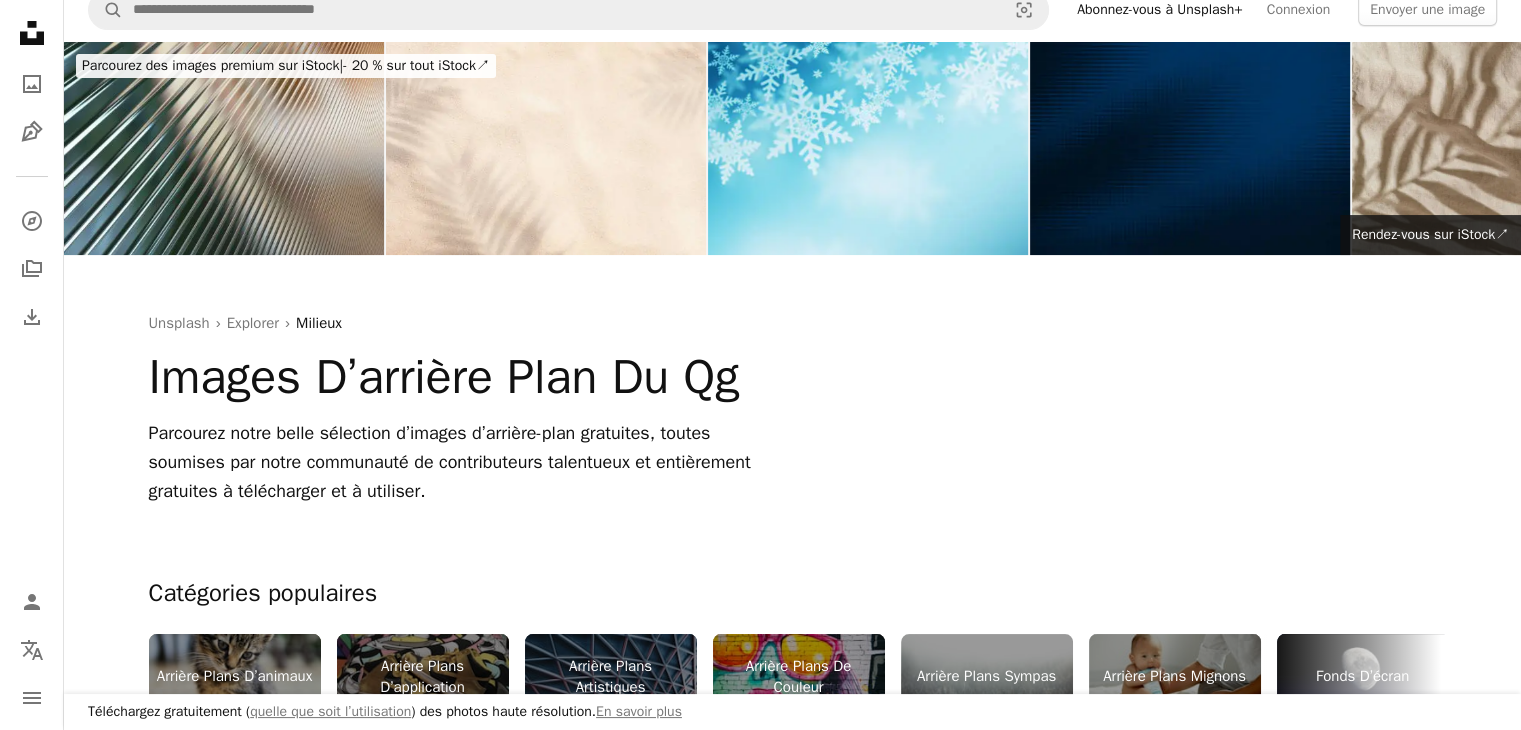 scroll, scrollTop: 0, scrollLeft: 0, axis: both 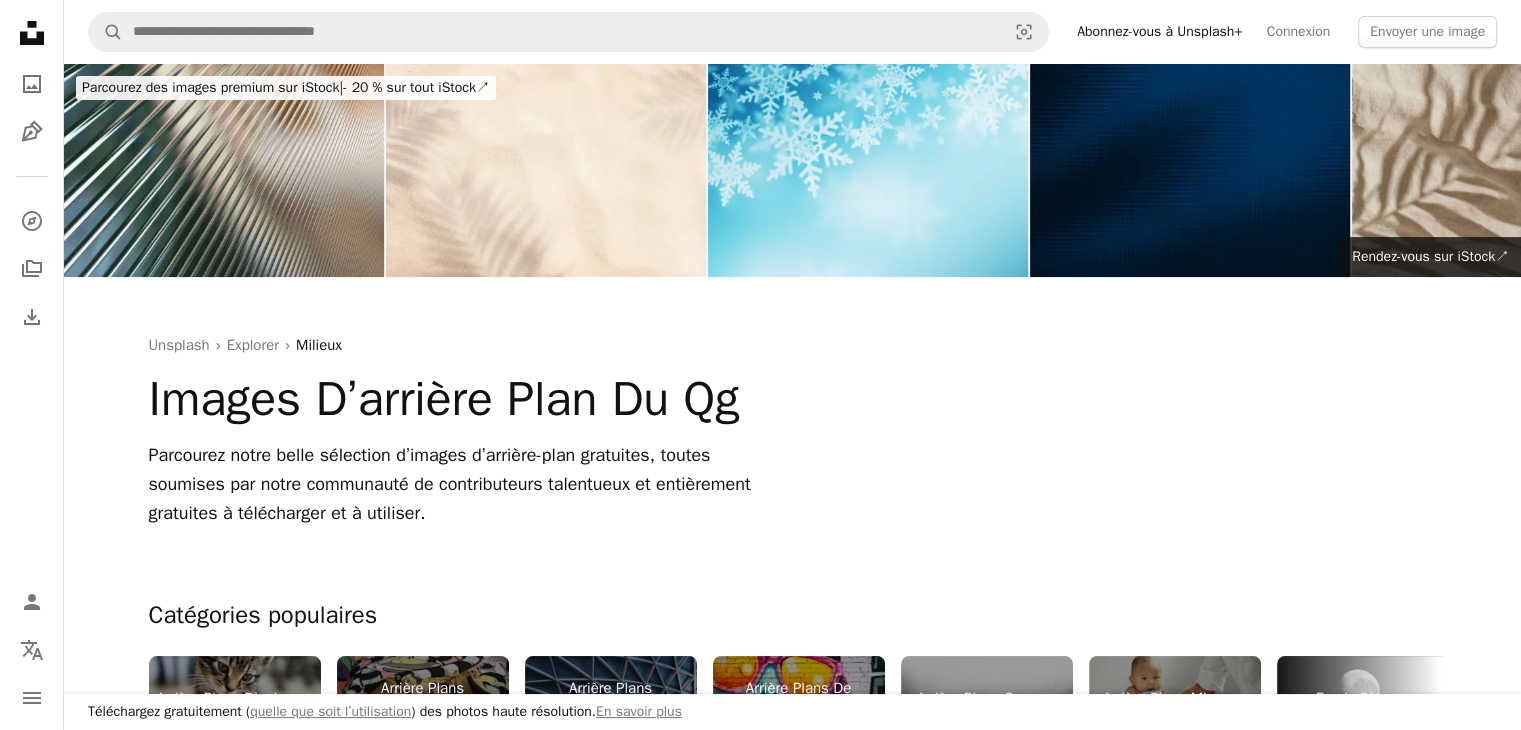 click on "Fonds D’écran" at bounding box center (1363, 699) 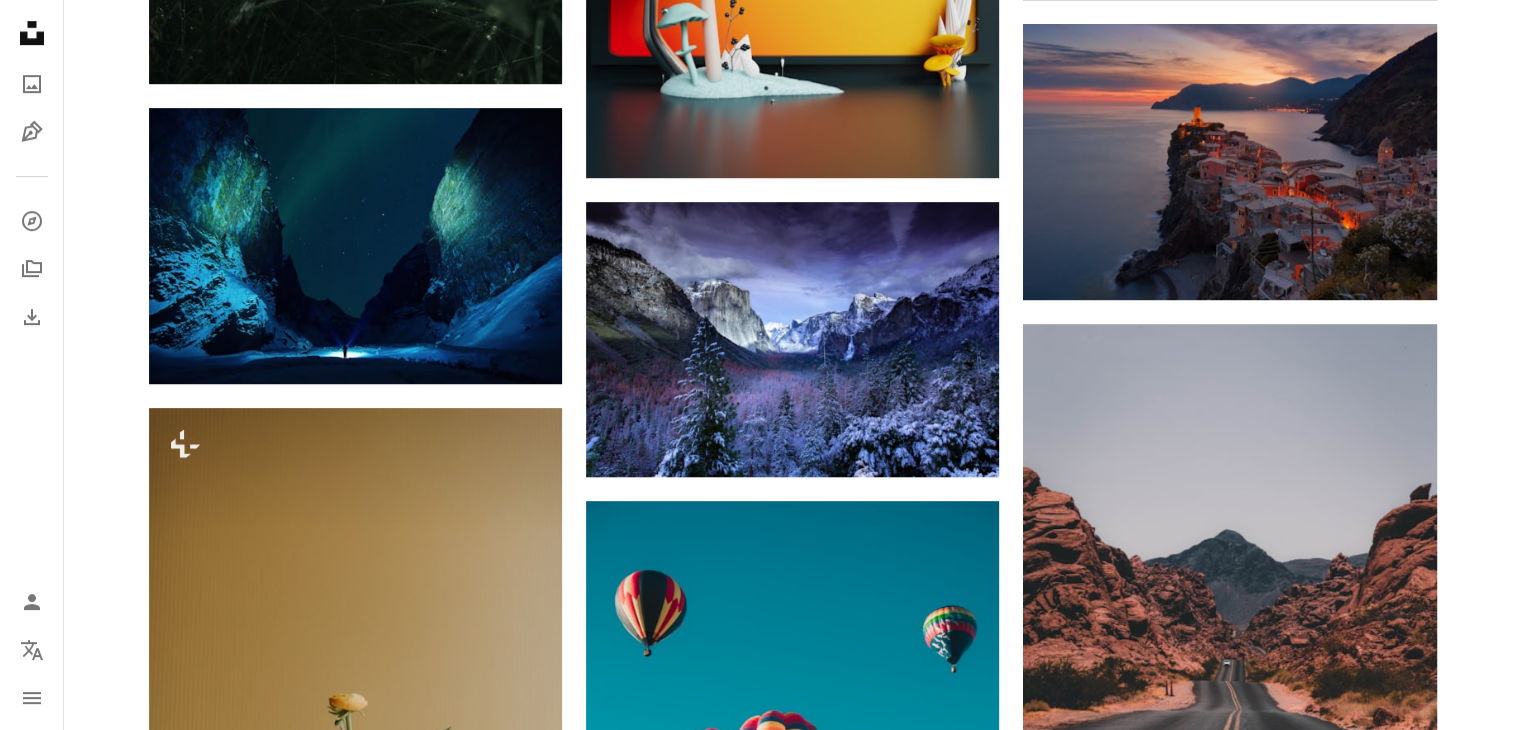 scroll, scrollTop: 900, scrollLeft: 0, axis: vertical 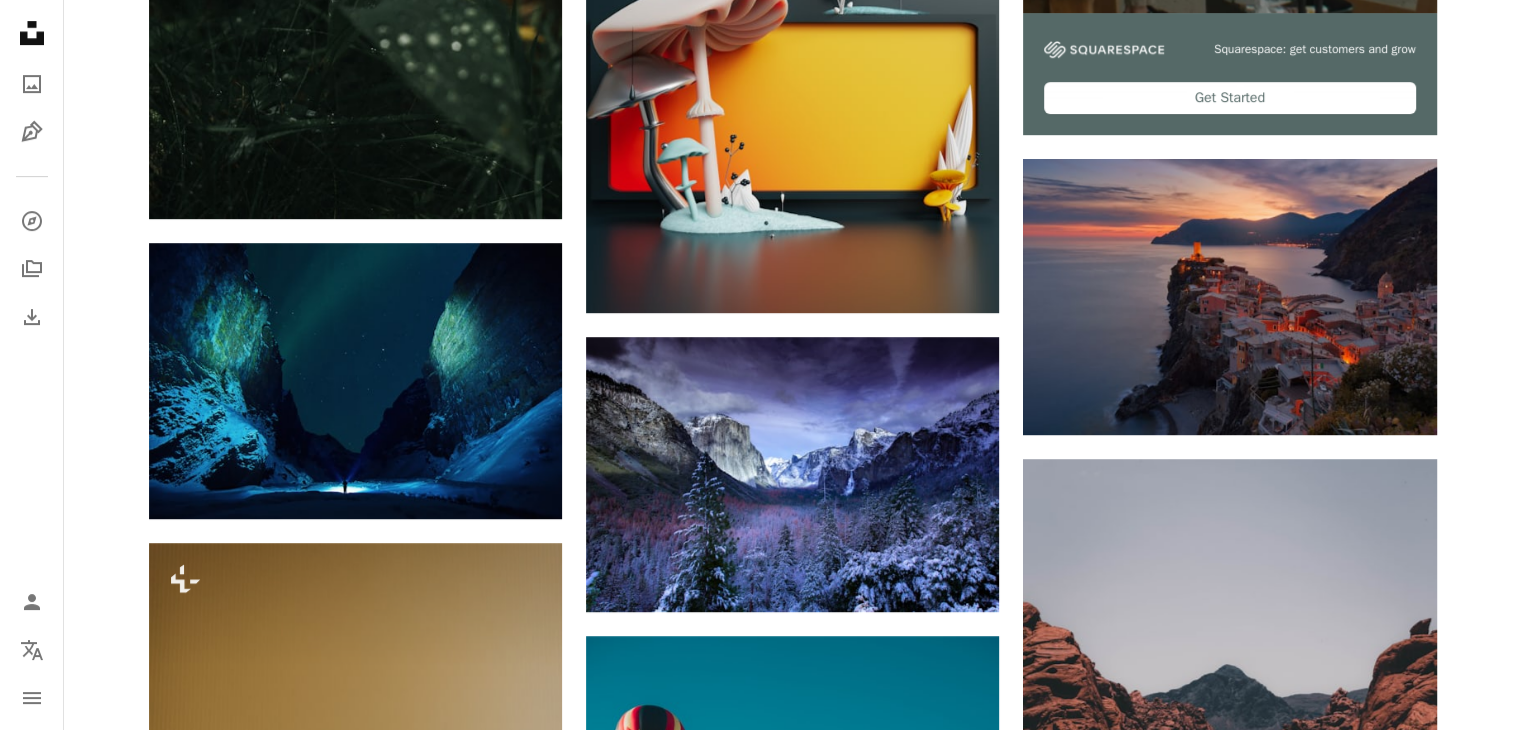 click at bounding box center [1229, 1240] 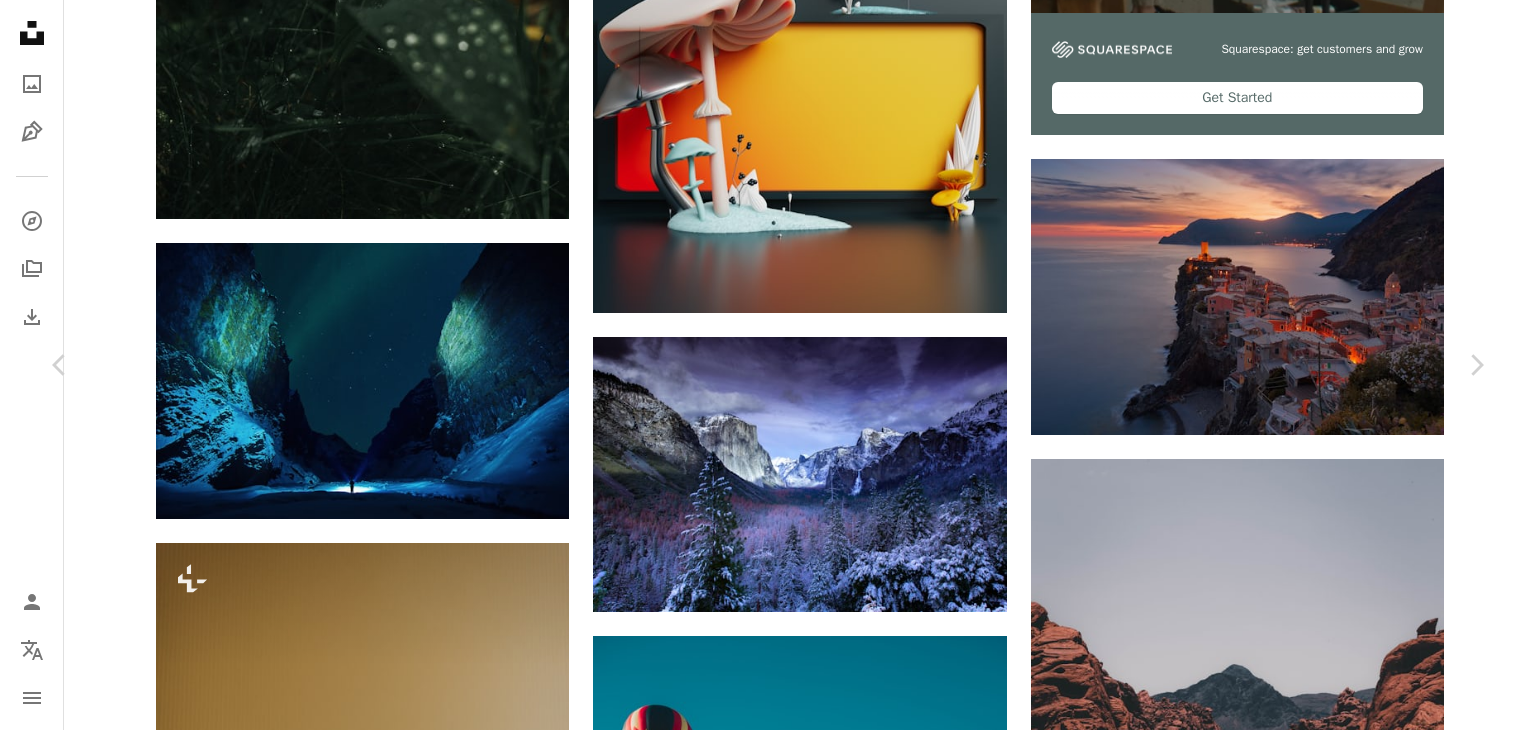 click on "Chevron down" 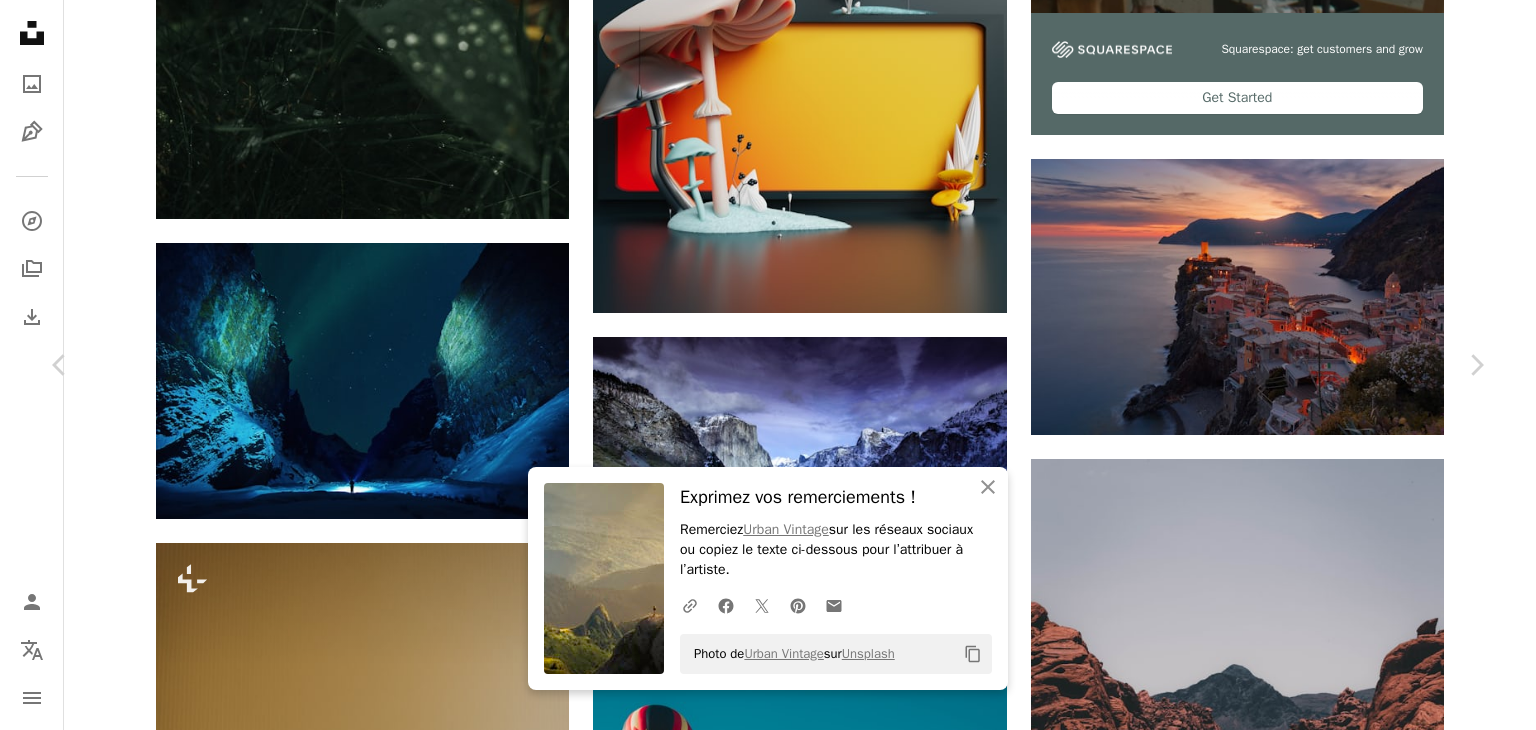 click on "An X shape Chevron left Chevron right An X shape Fermer Exprimez vos remerciements ! Remerciez  [FIRST] [LAST]  sur les réseaux sociaux ou copiez le texte ci-dessous pour l’attribuer à l’artiste. A URL sharing icon (chains) Facebook icon X (formerly Twitter) icon Pinterest icon An envelope Photo de  [FIRST] [LAST]  sur  Unsplash
Copy content [FIRST] [LAST] Disponible à l’embauche A checkmark inside of a circle A heart A plus sign Télécharger gratuitement Chevron down Zoom in Vues 191 925 745 Téléchargements 2 132 943 Présentée dans Photos ,  Voyager ,  Nature A forward-right arrow Partager Info icon Infos More Actions A map marker Ciucaș Peak, [COUNTRY] Calendar outlined Publiée le  [DATE] Camera NIKON CORPORATION, NIKON D90 Safety Utilisation gratuite sous la  Licence Unsplash Images 4K fond d’écran d’ordinateur portable fond d'écran macbook Papier peint 1920x1080 fille fond d'écran mac fond d'écran 8k soleil Fond d’écran Windows 10 Papier peint esthétique" at bounding box center (768, 4146) 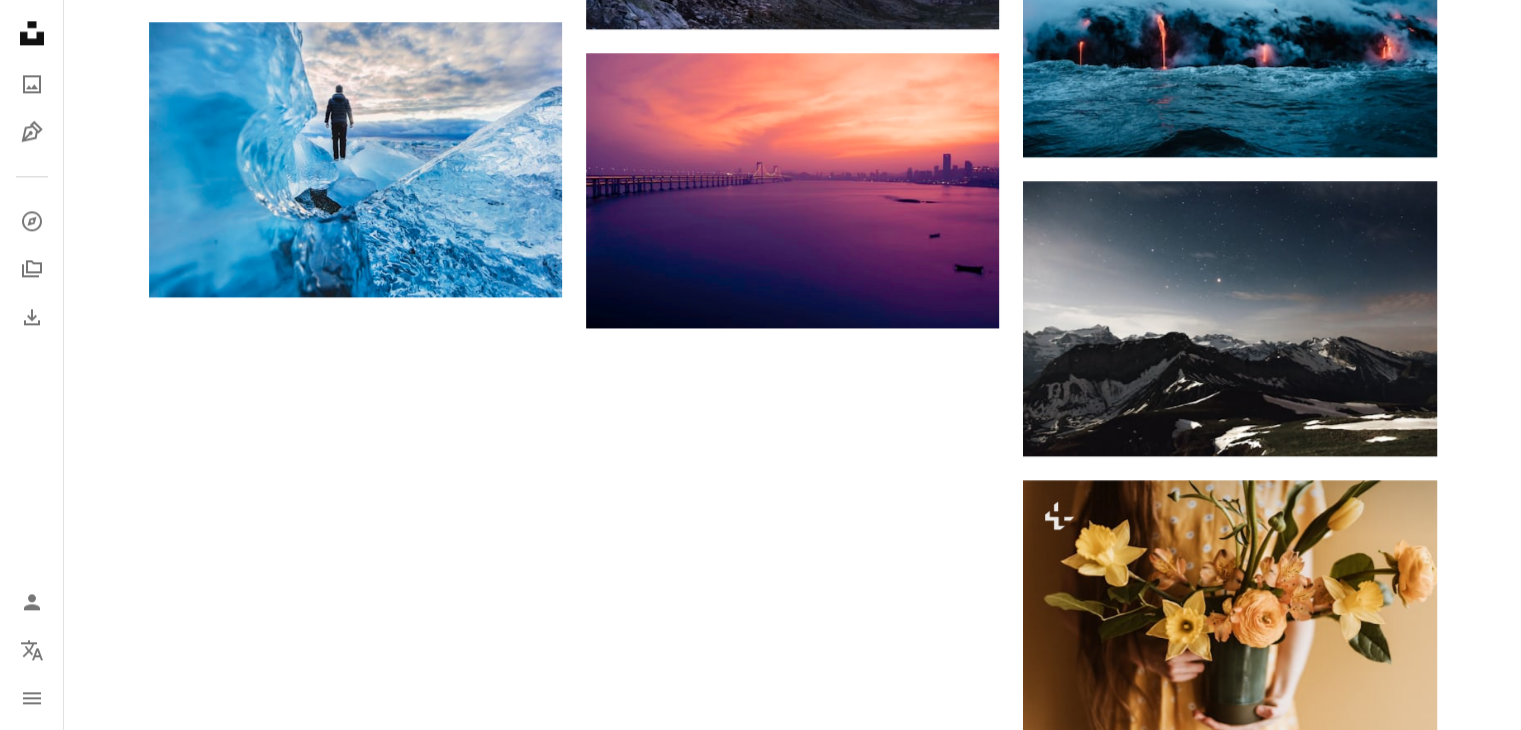 click on "Plus de résultats" at bounding box center [793, 1136] 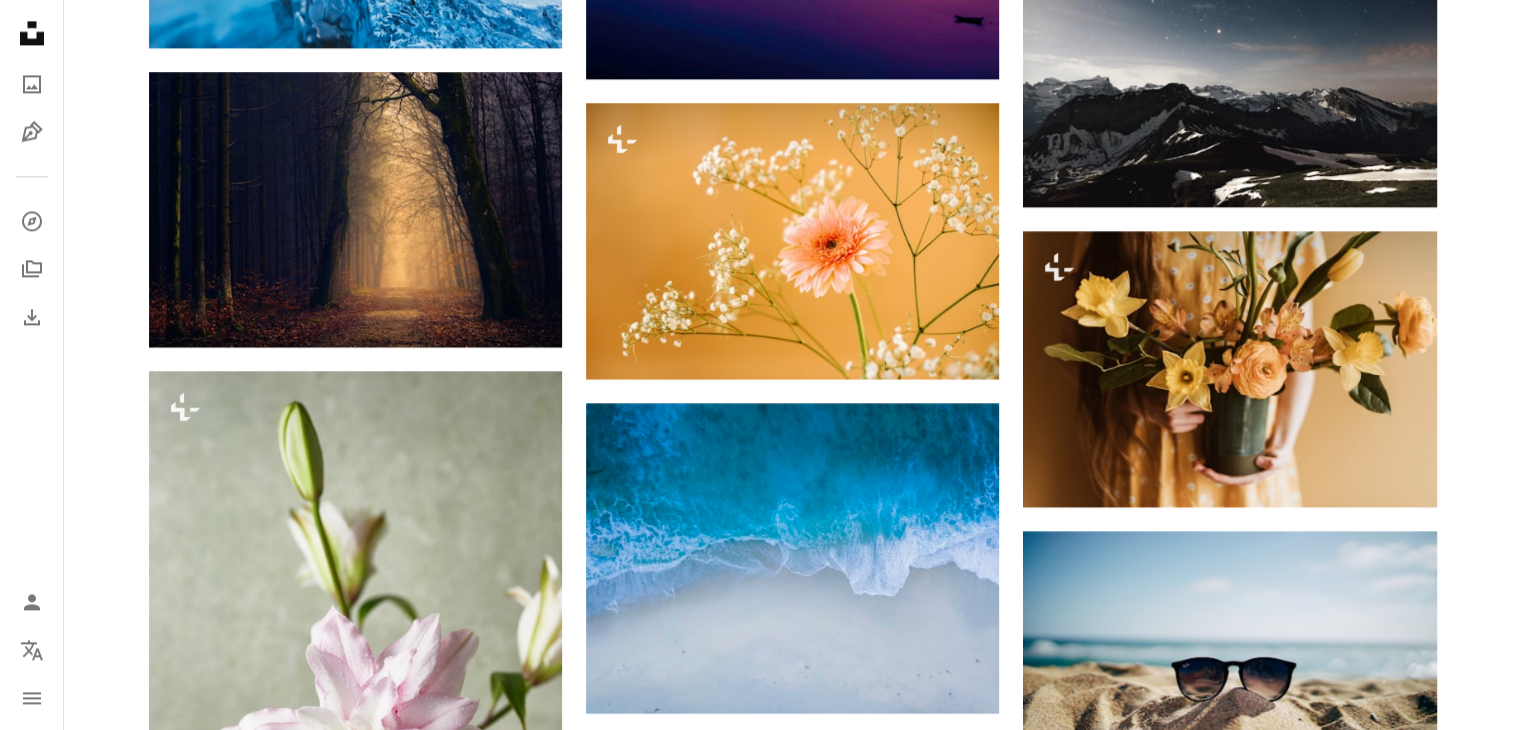 scroll, scrollTop: 3008, scrollLeft: 0, axis: vertical 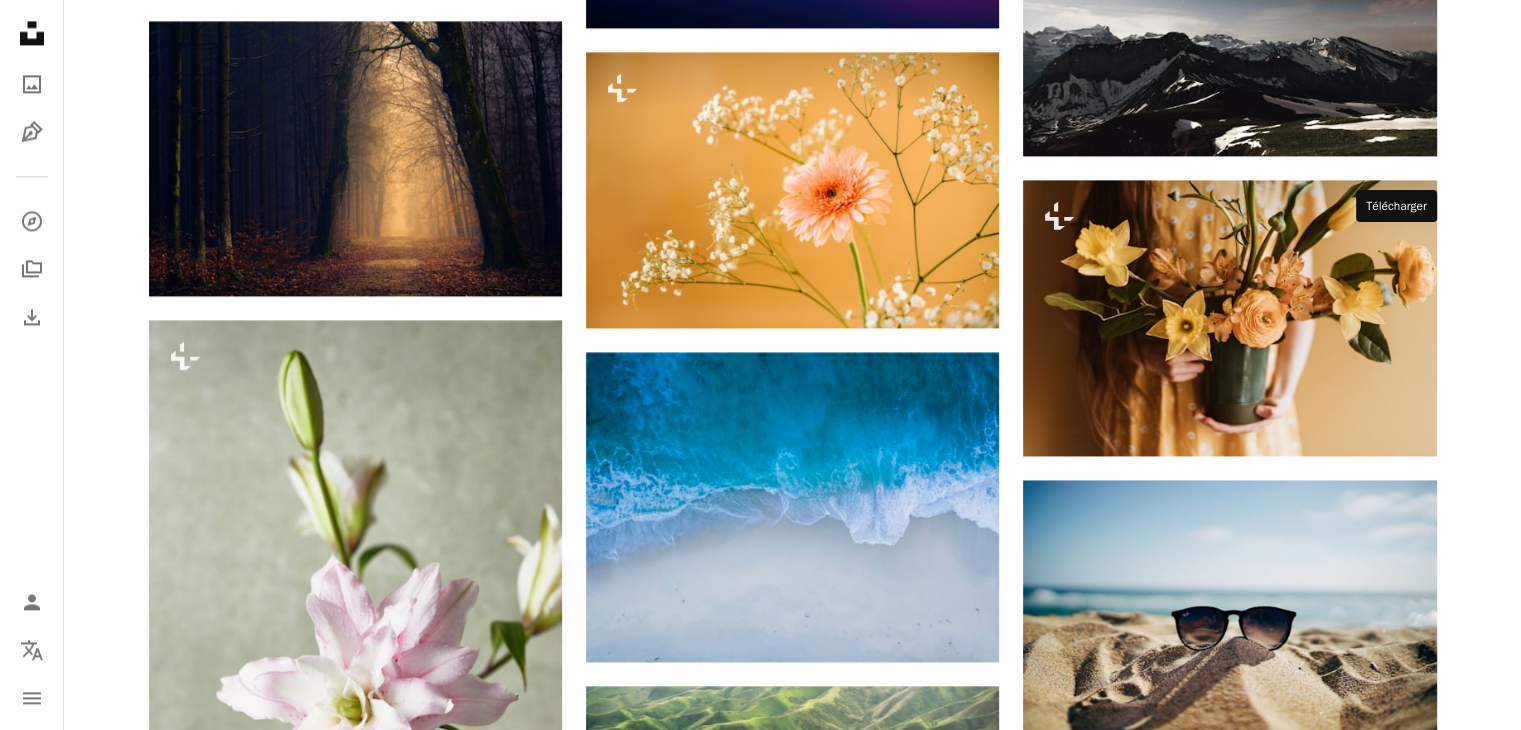 click on "Arrow pointing down" 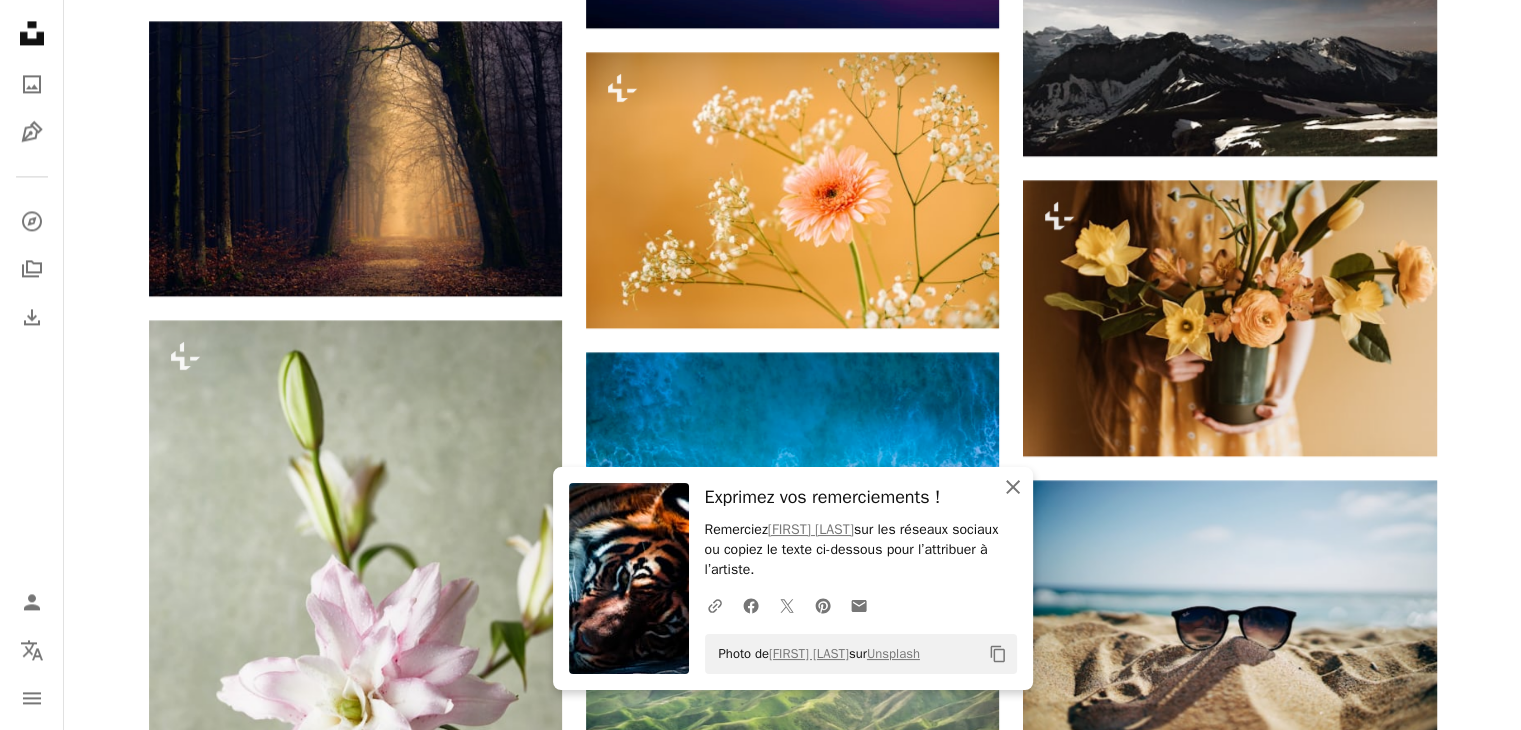 click on "An X shape" 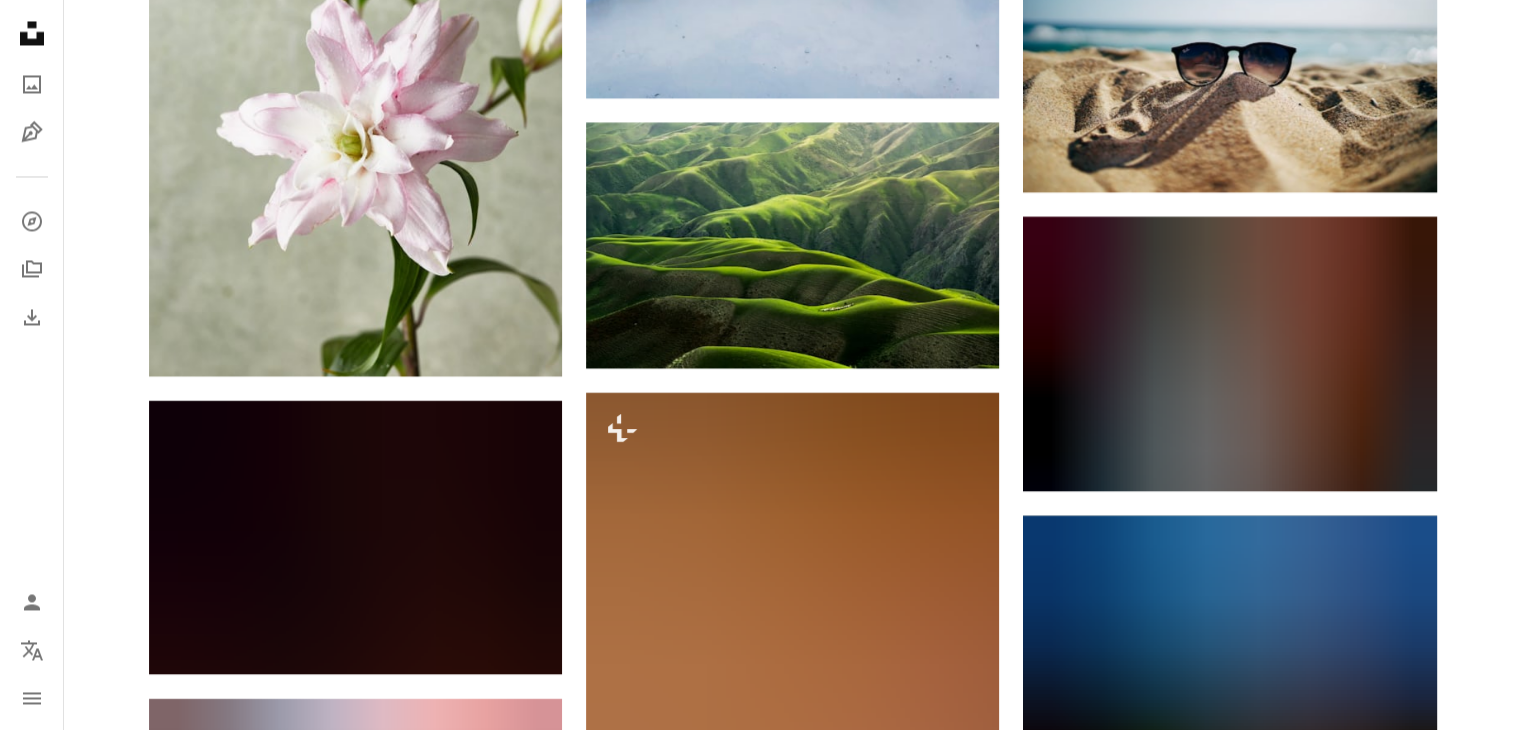 scroll, scrollTop: 3608, scrollLeft: 0, axis: vertical 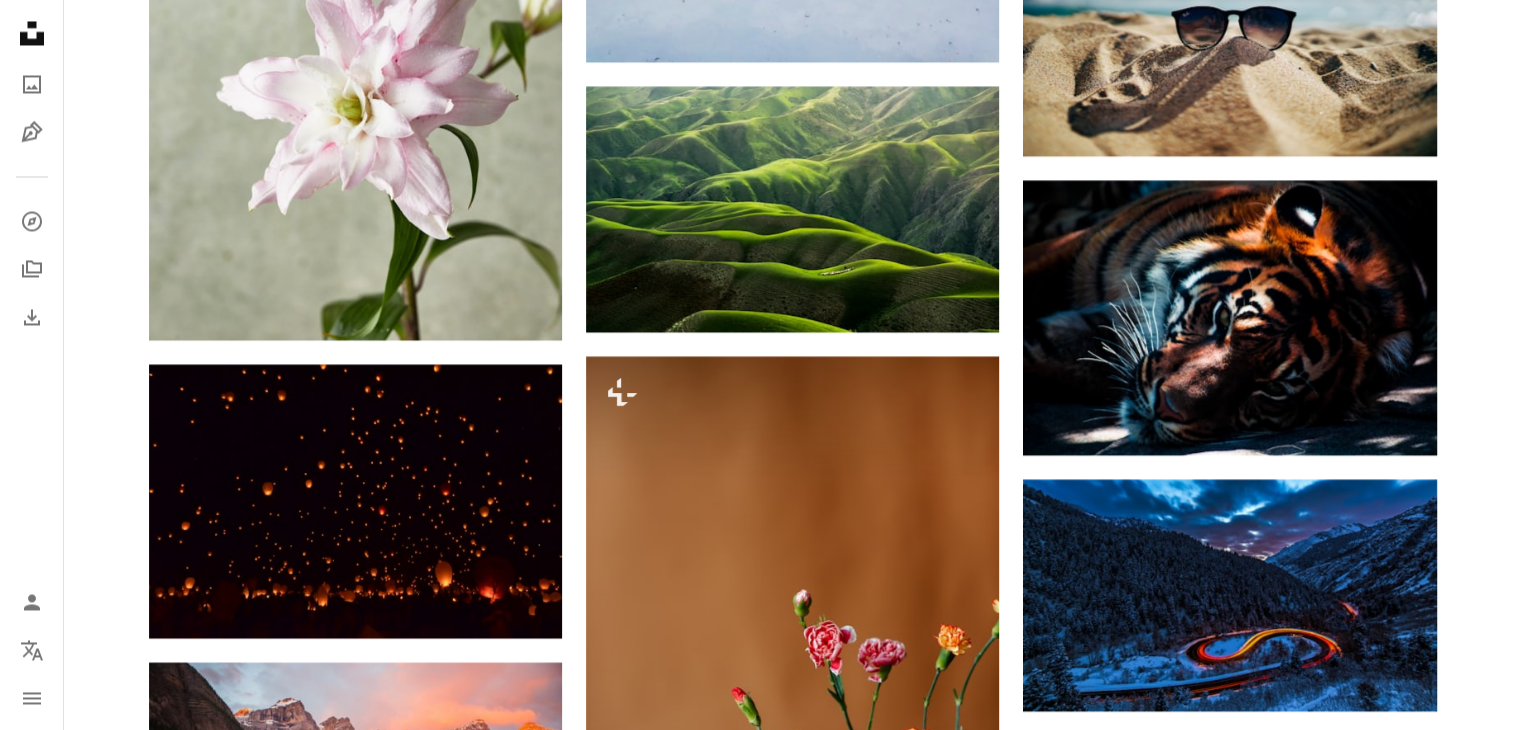 click at bounding box center [1229, 1207] 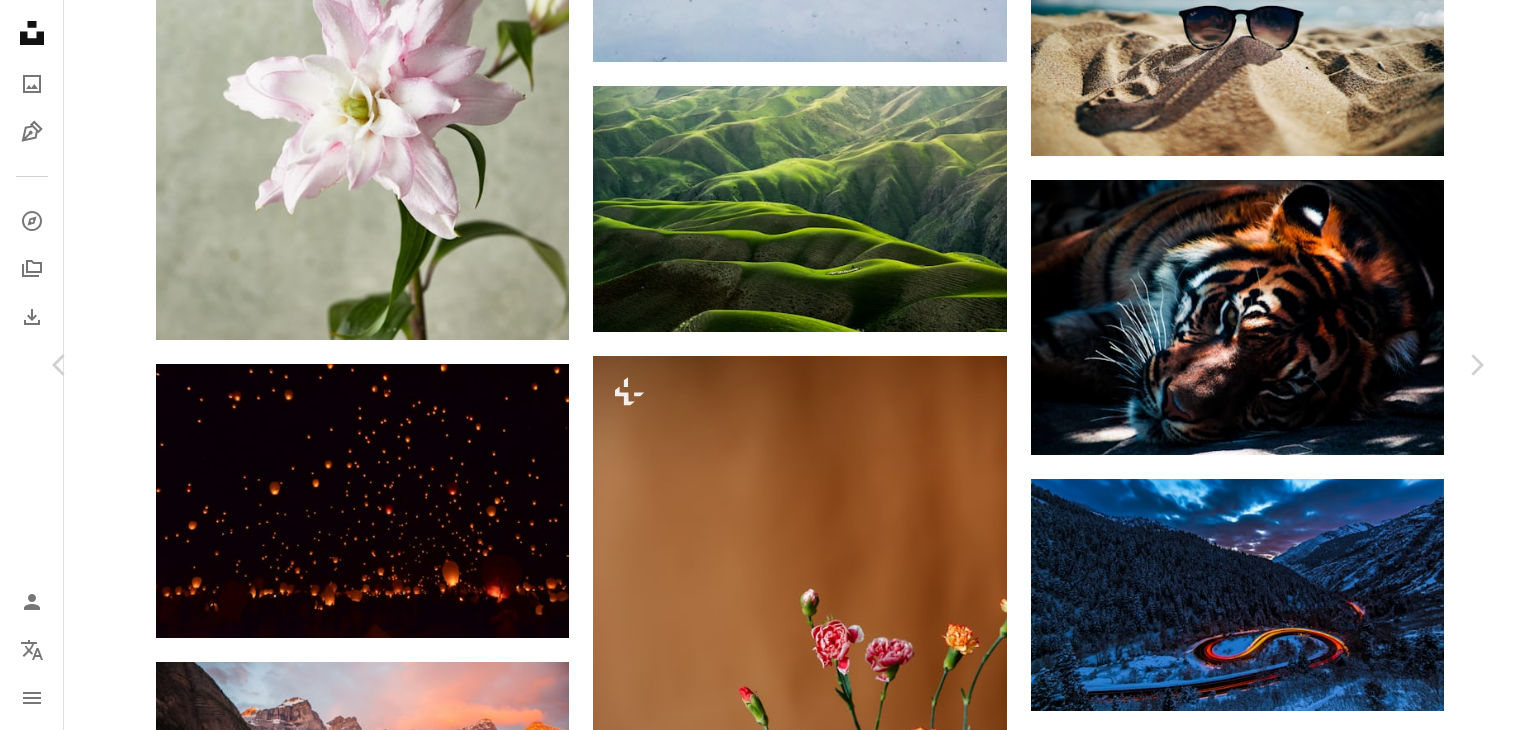 click on "Chevron down" 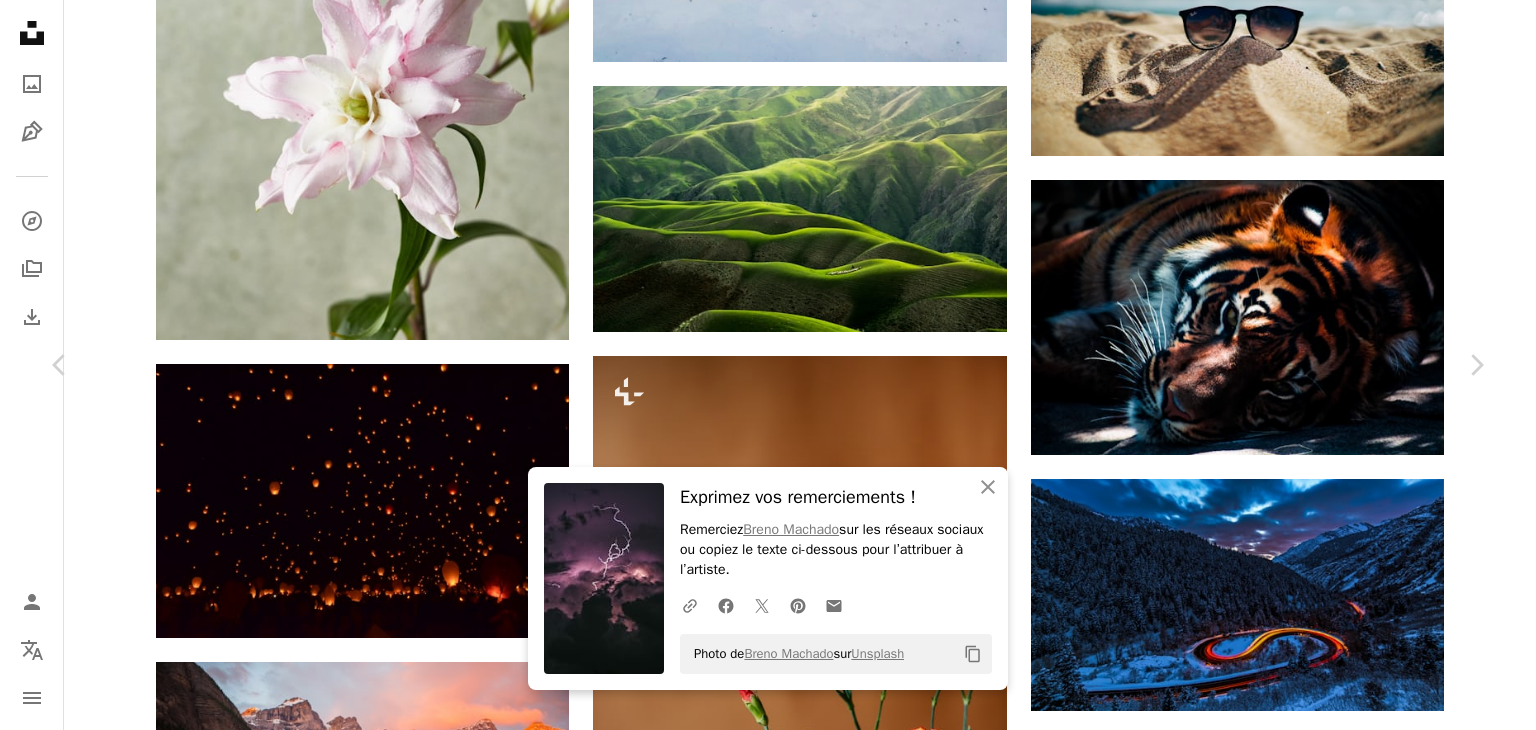 click on "Chevron right" at bounding box center [1476, 365] 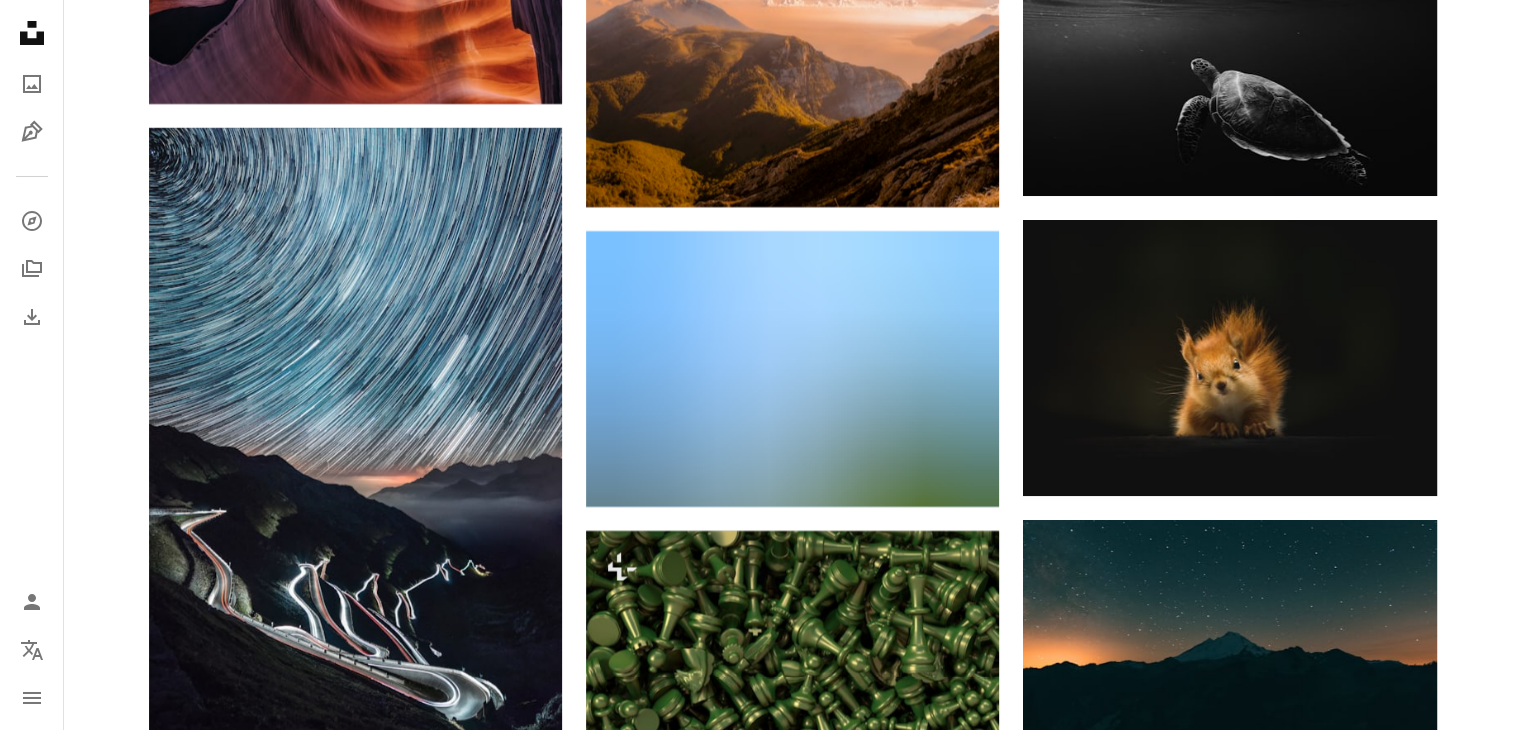 scroll, scrollTop: 7608, scrollLeft: 0, axis: vertical 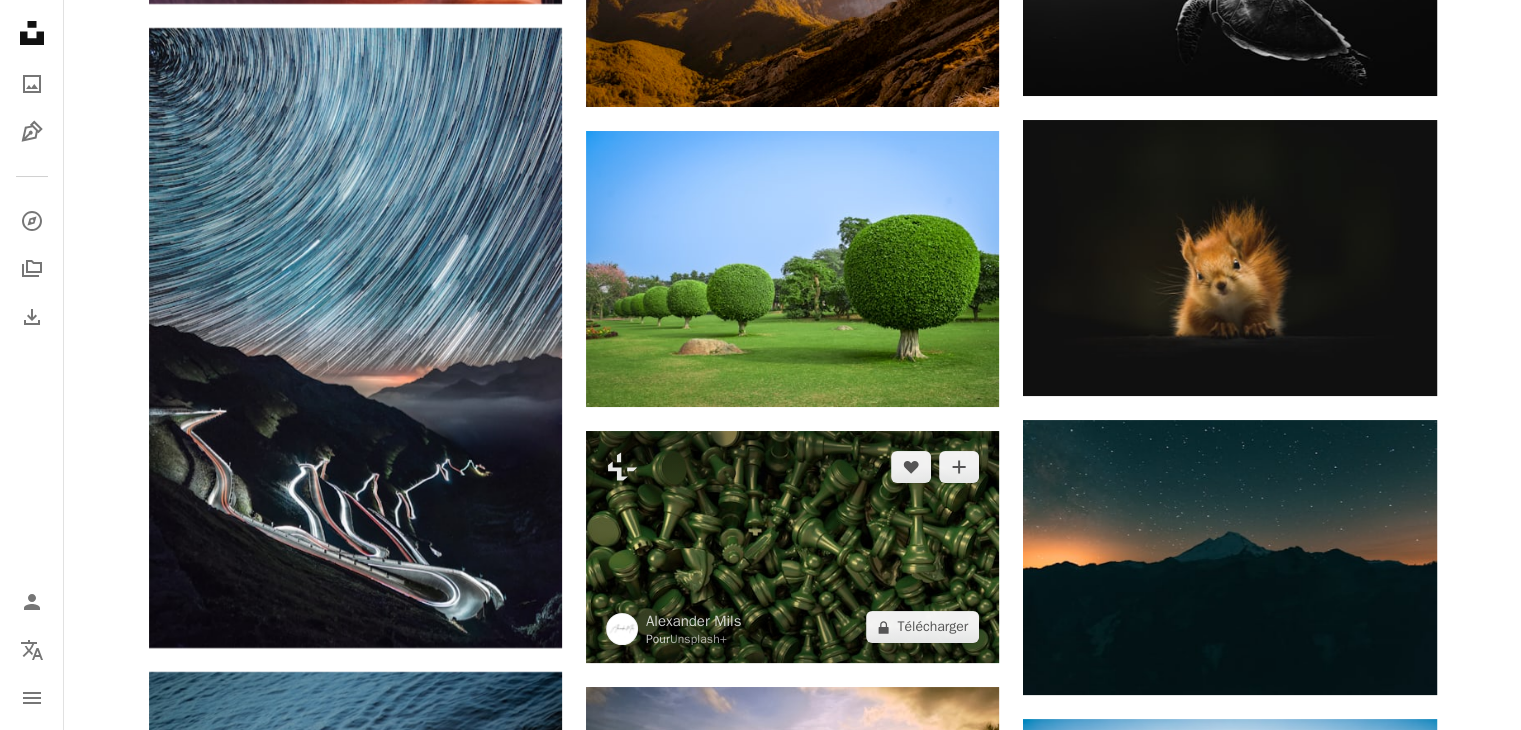 click at bounding box center [792, 547] 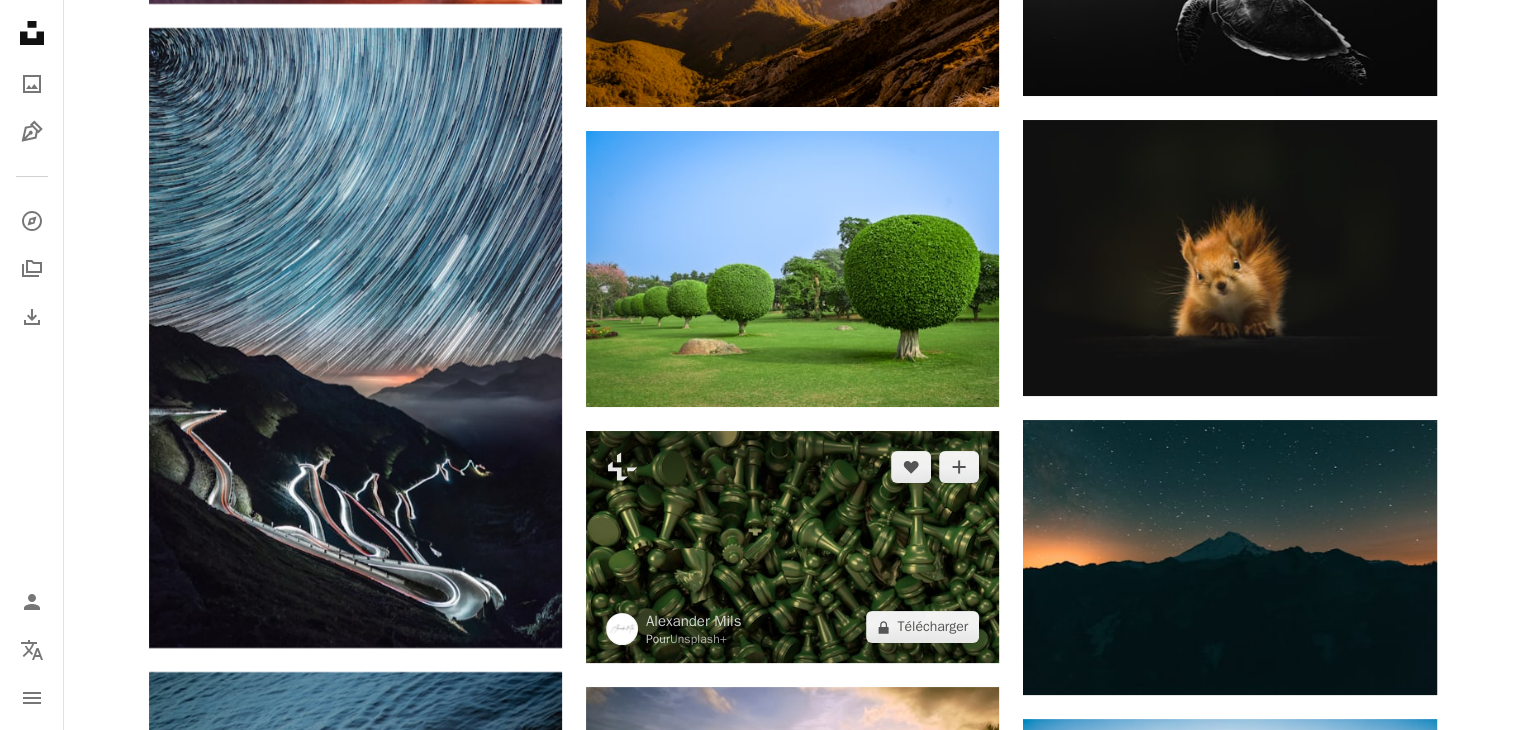 click at bounding box center (792, 547) 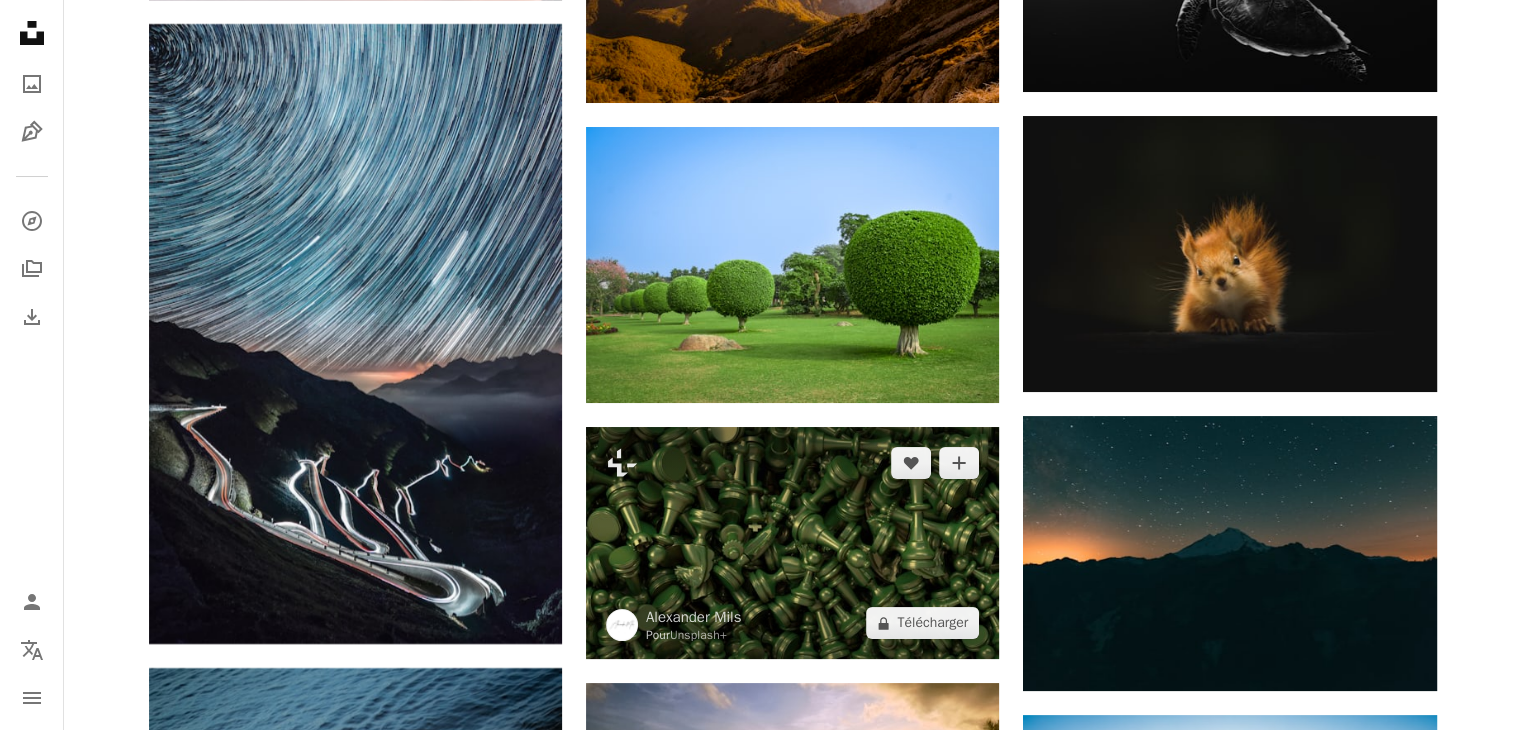 scroll, scrollTop: 7608, scrollLeft: 0, axis: vertical 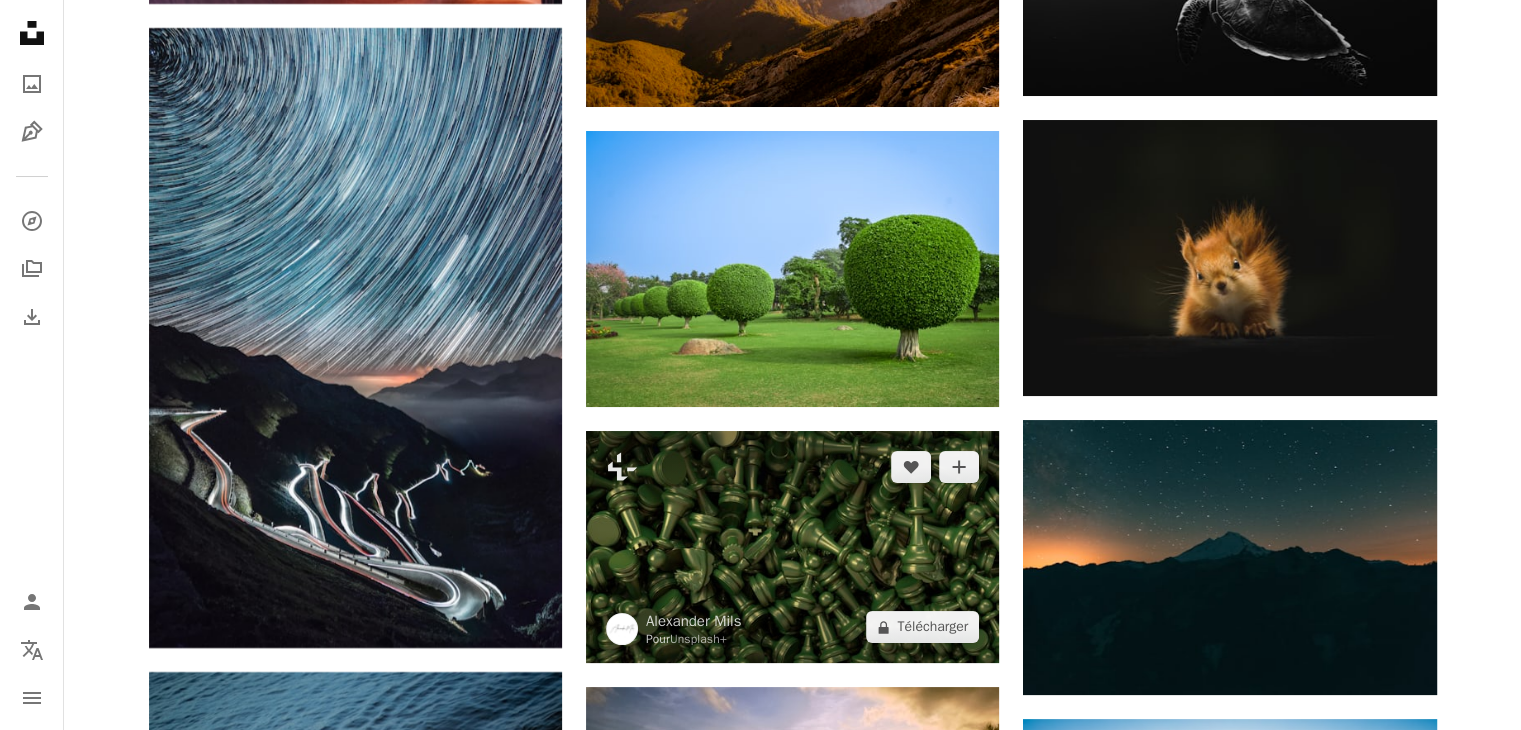 click at bounding box center [792, 547] 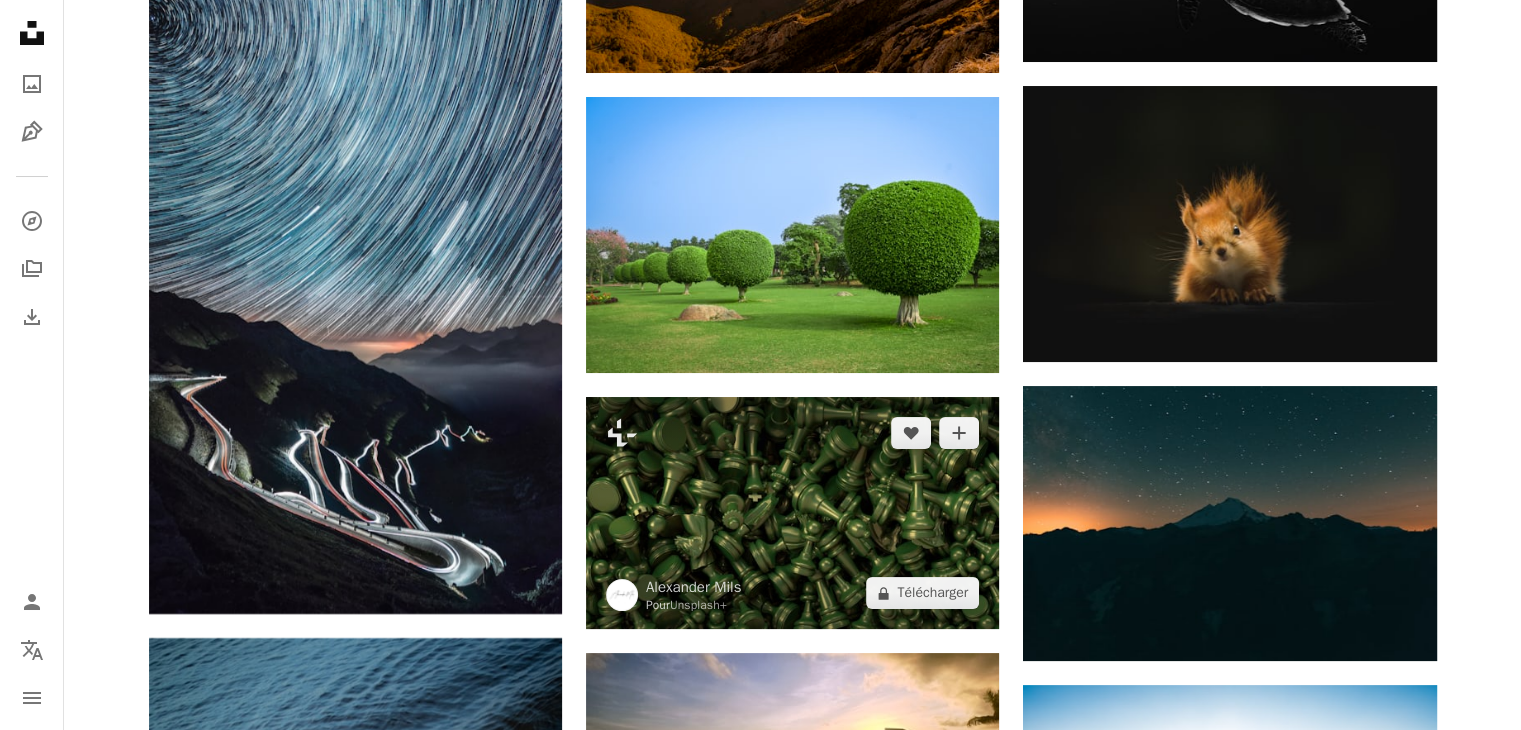 scroll, scrollTop: 7608, scrollLeft: 0, axis: vertical 